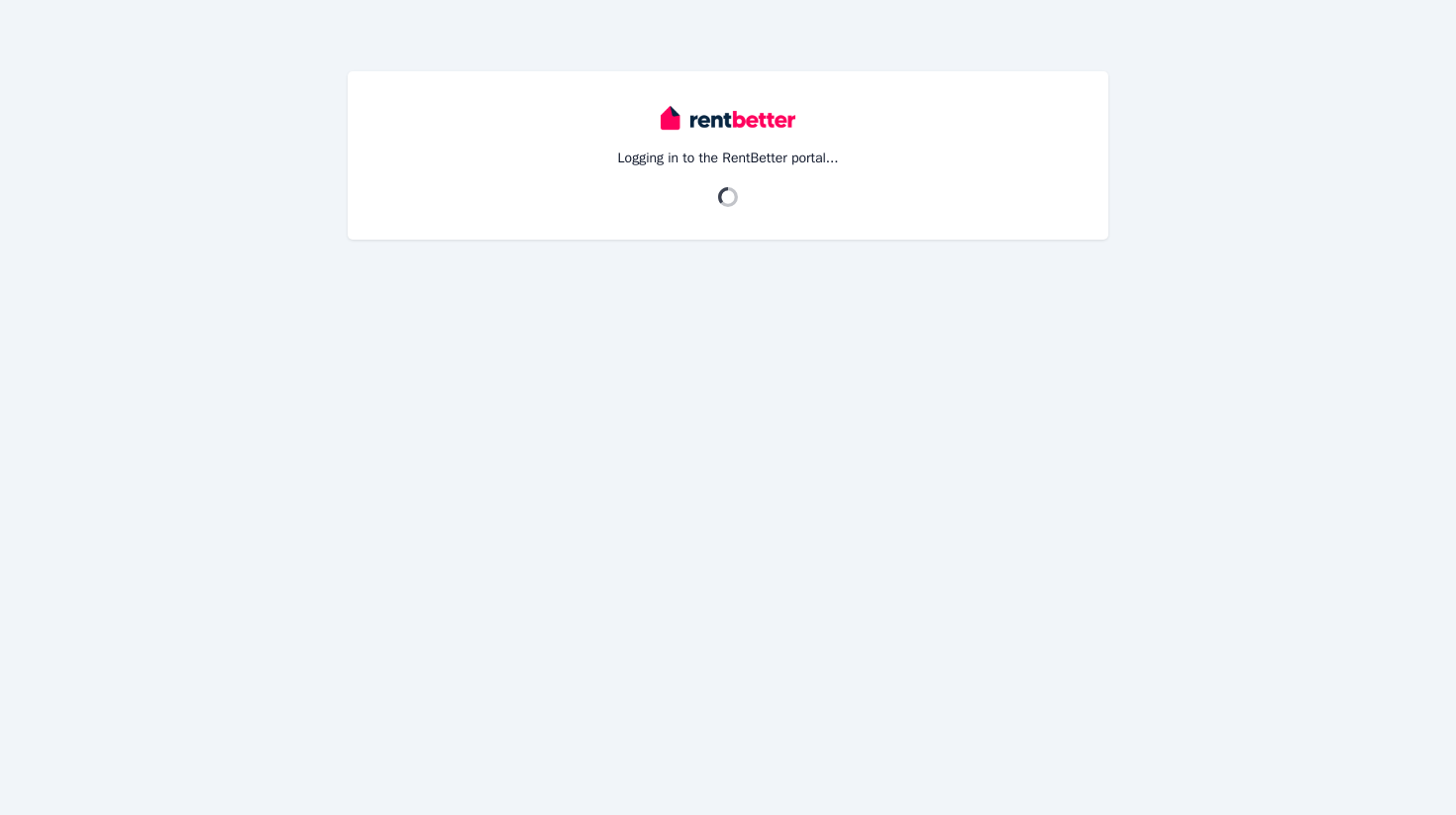 scroll, scrollTop: 0, scrollLeft: 0, axis: both 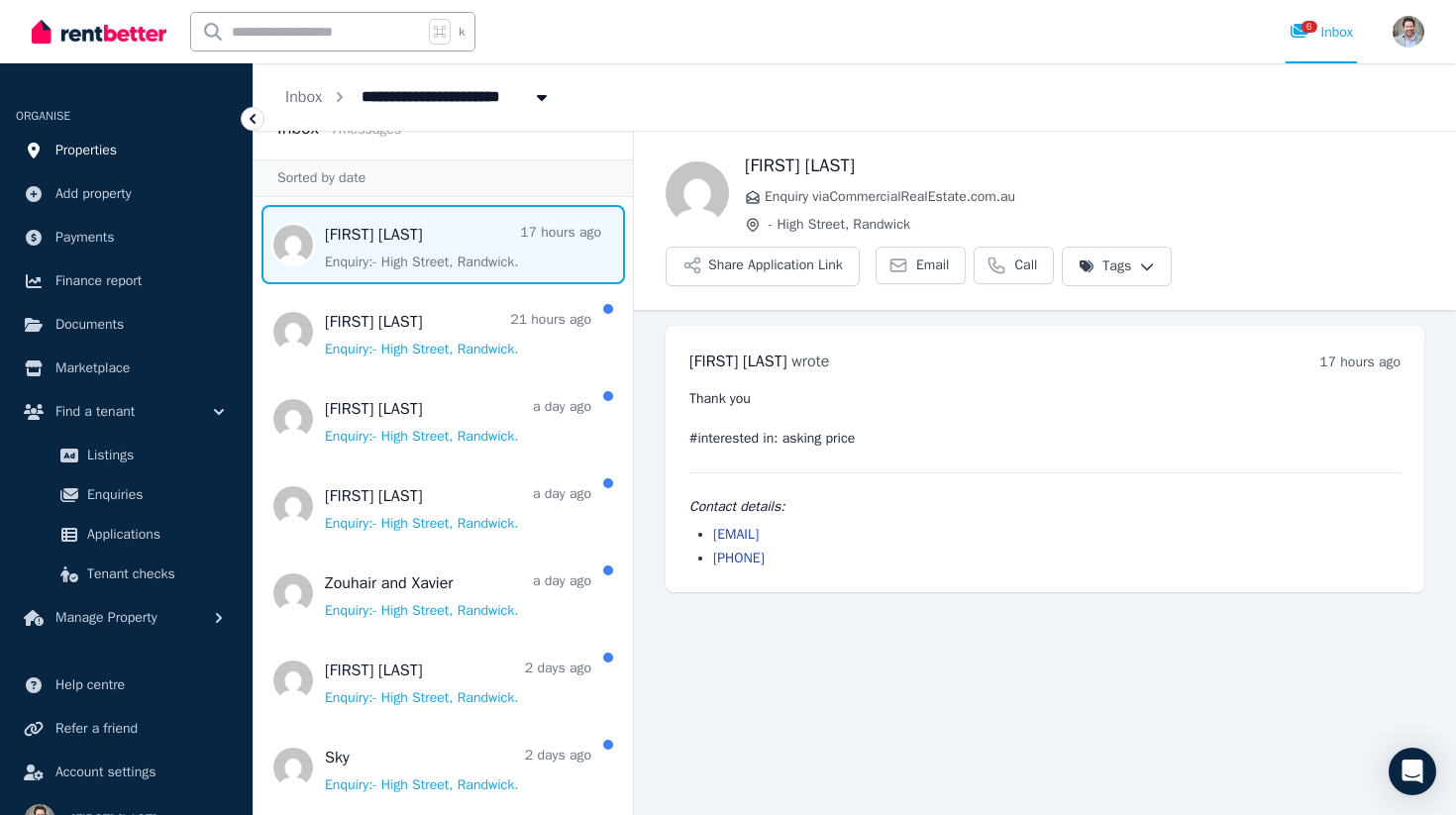 click on "Properties" at bounding box center (86, 151) 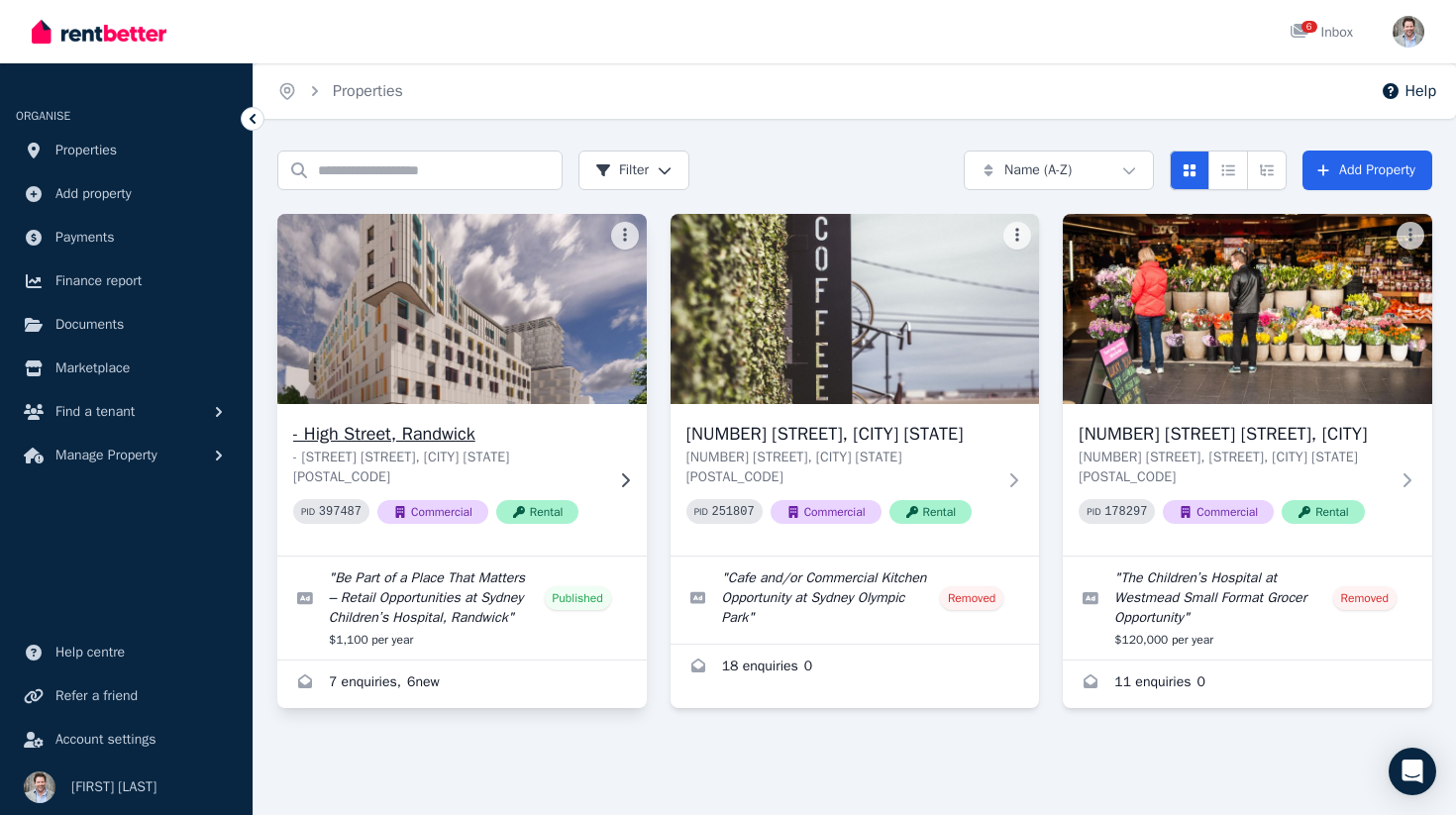 click at bounding box center [462, 309] 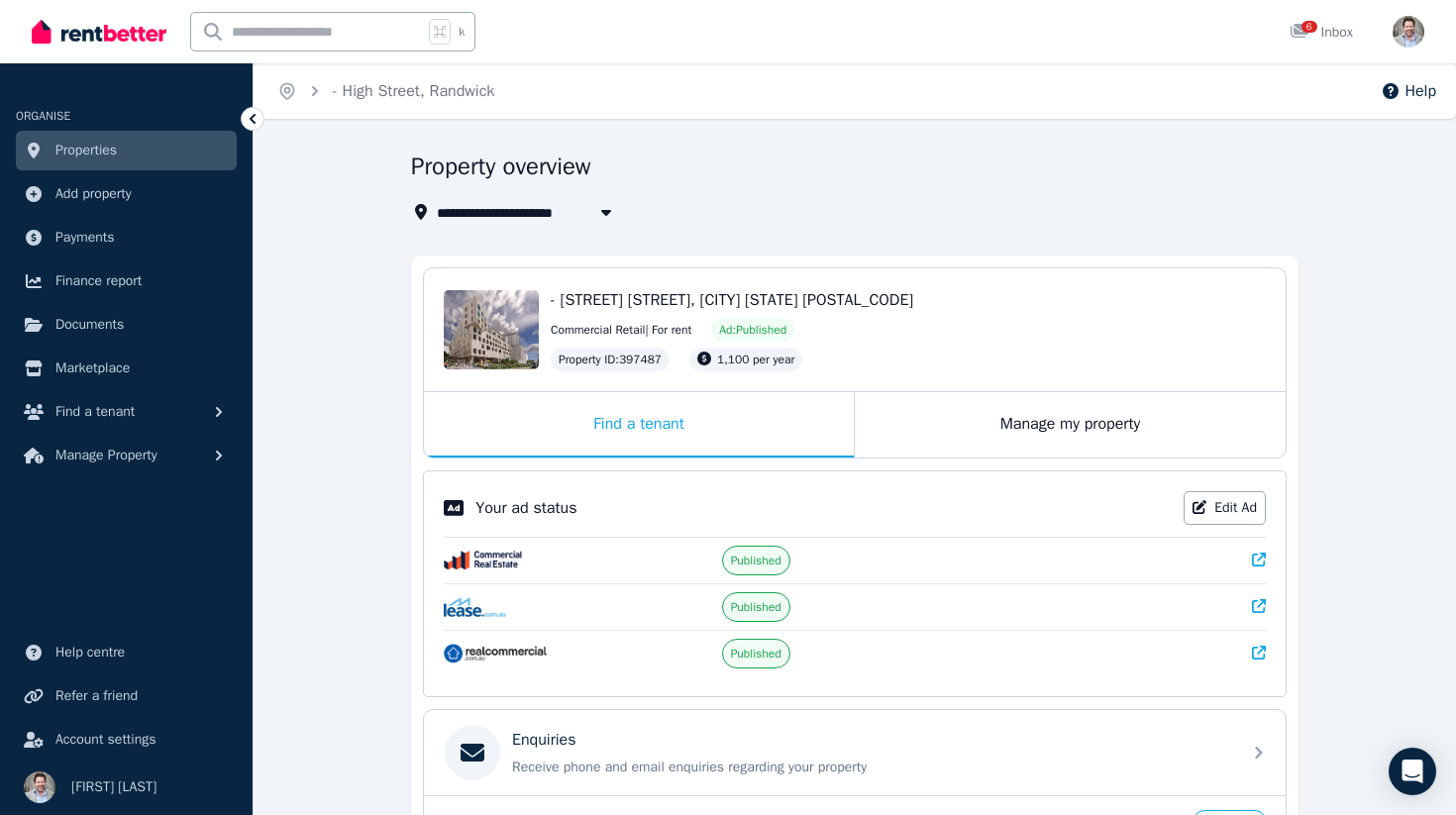 click 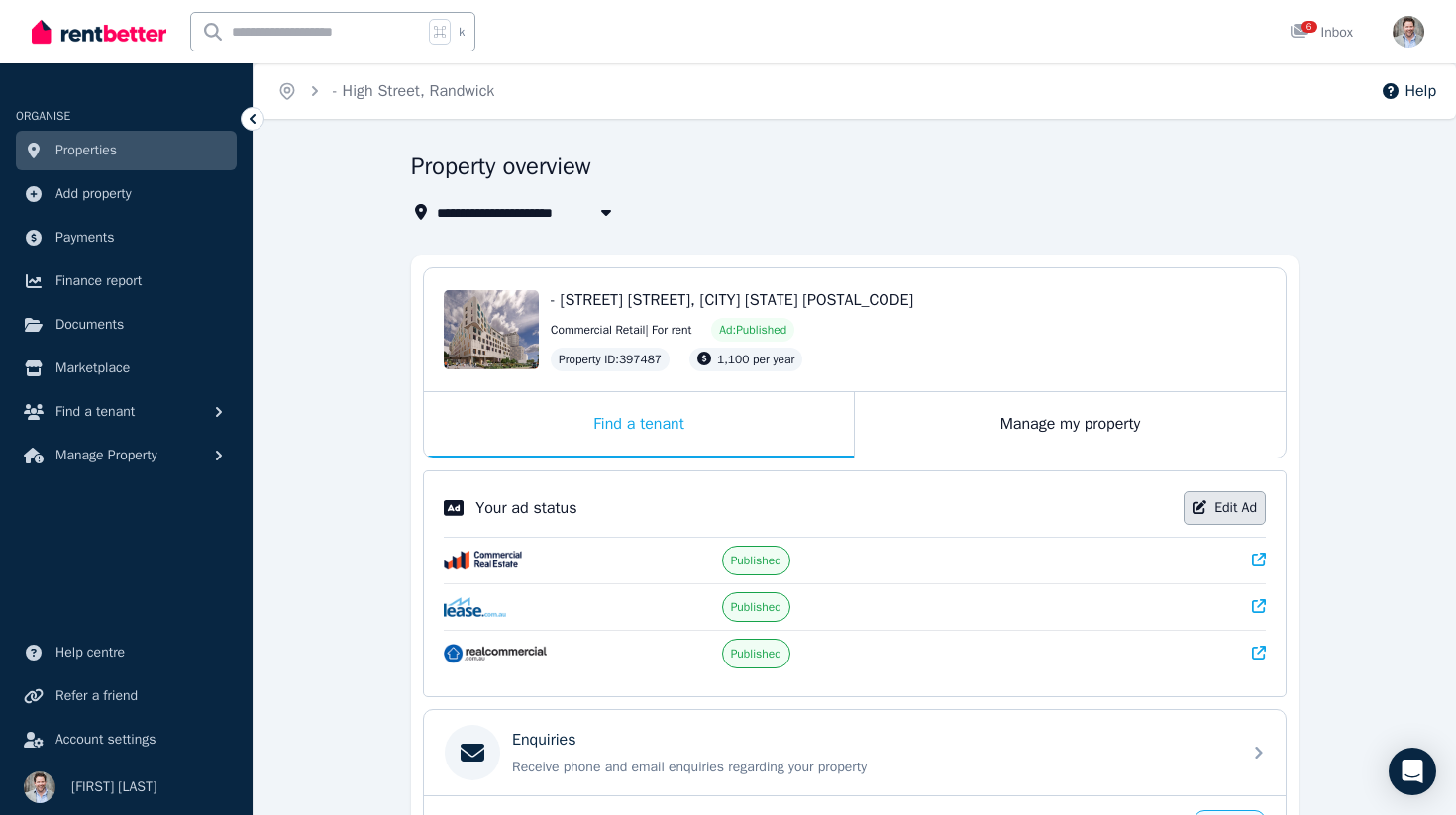 click on "Edit Ad" at bounding box center (1224, 508) 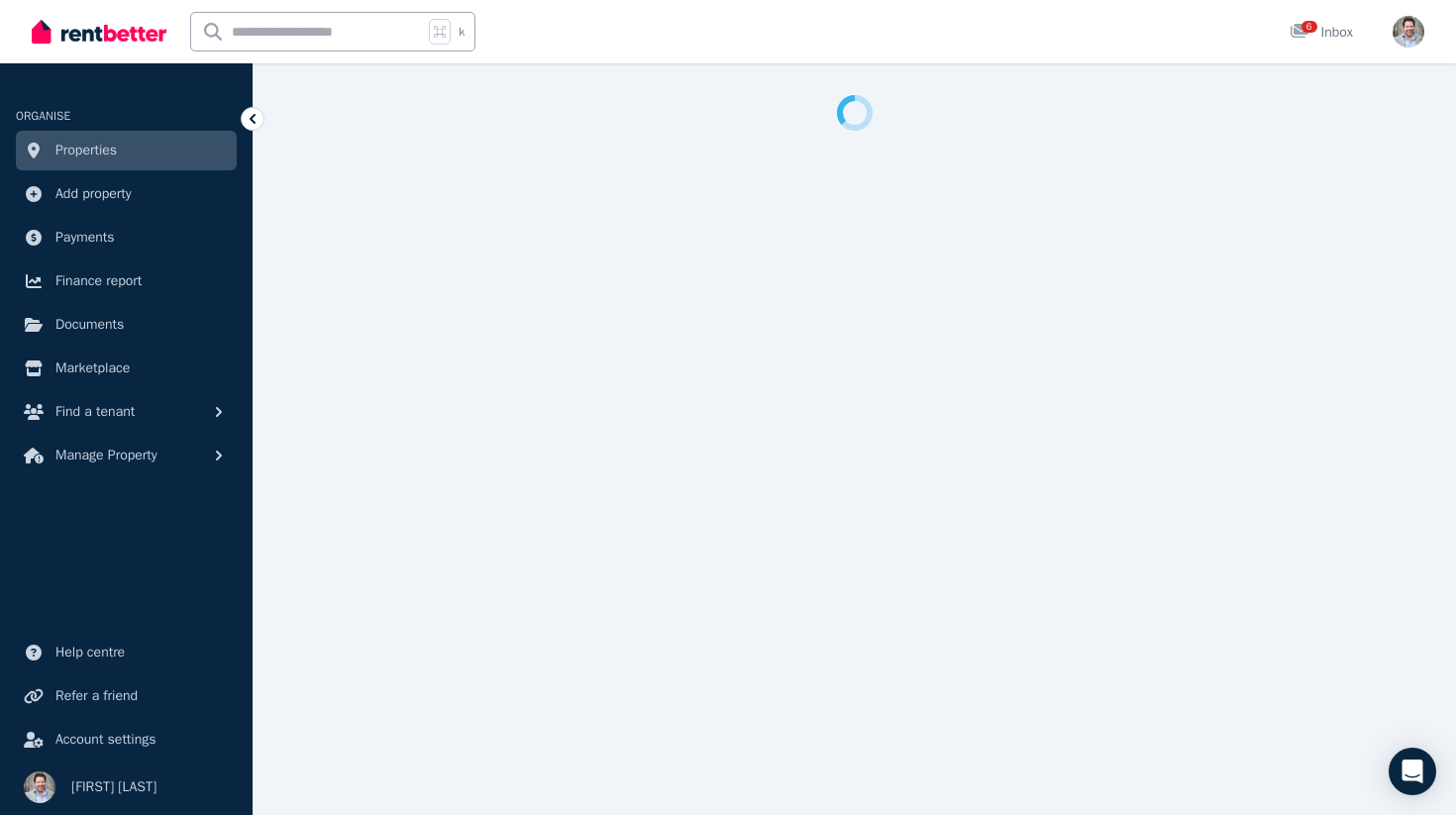 select on "***" 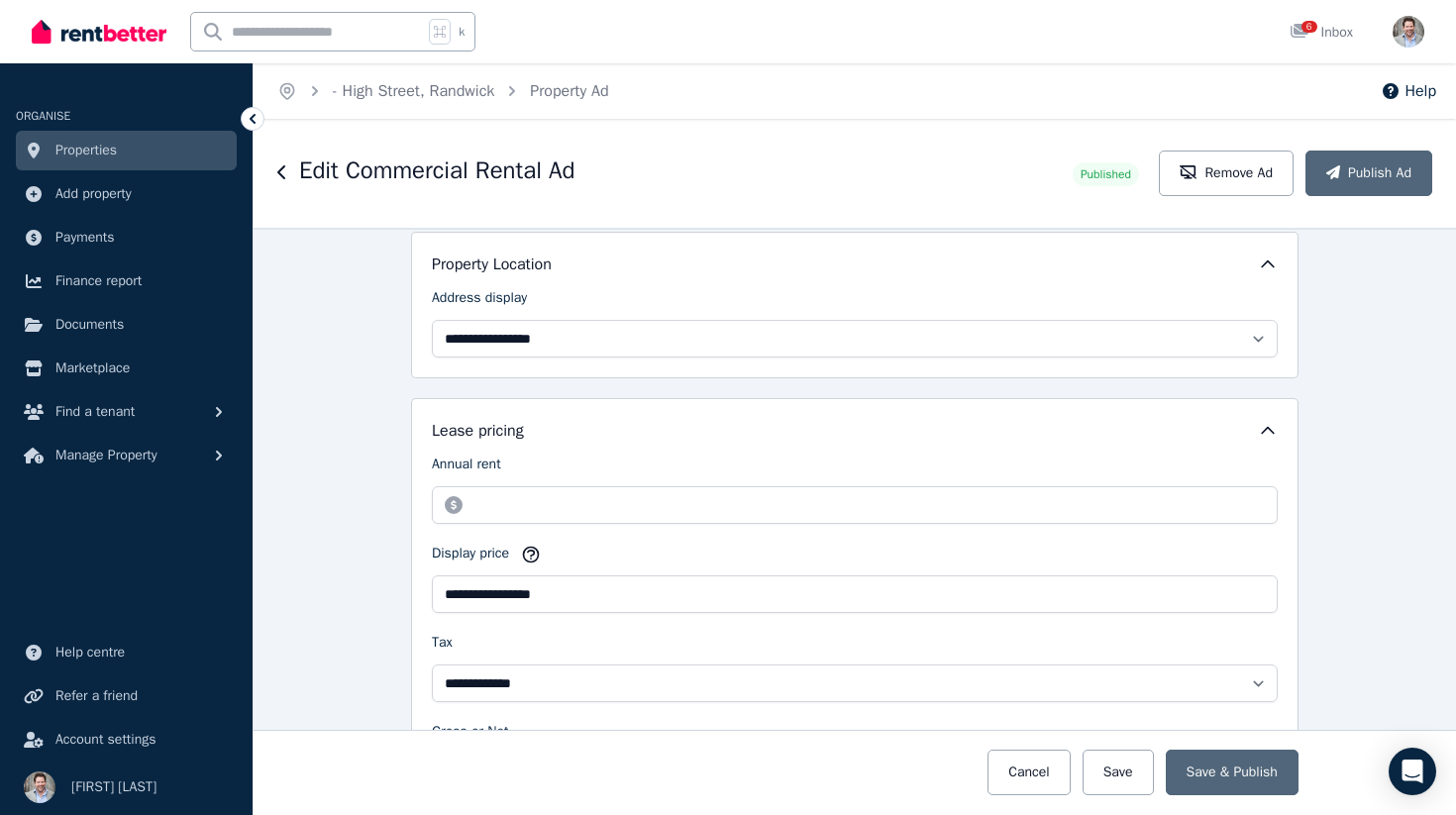 scroll, scrollTop: 0, scrollLeft: 0, axis: both 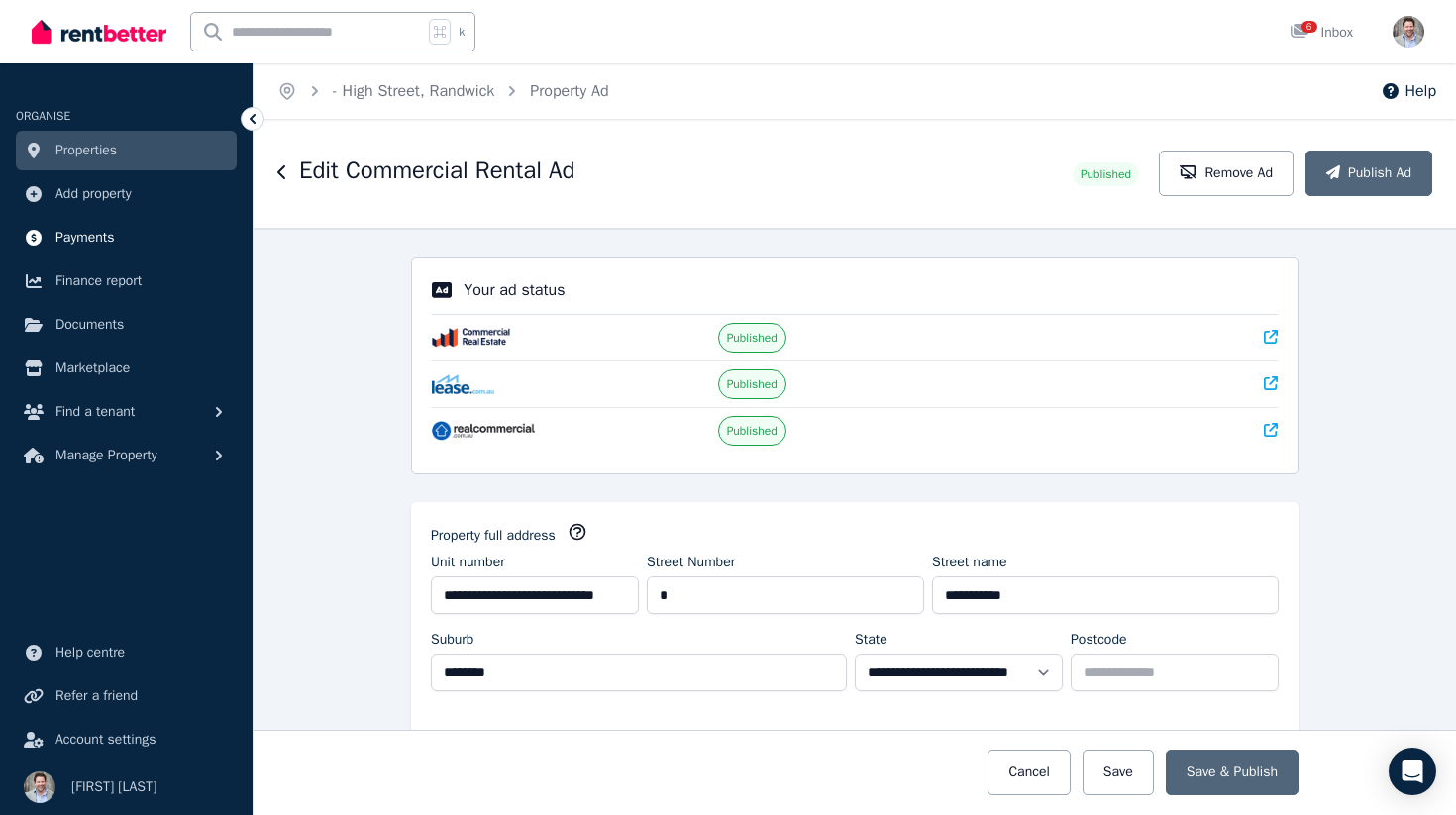 click on "Payments" at bounding box center (85, 238) 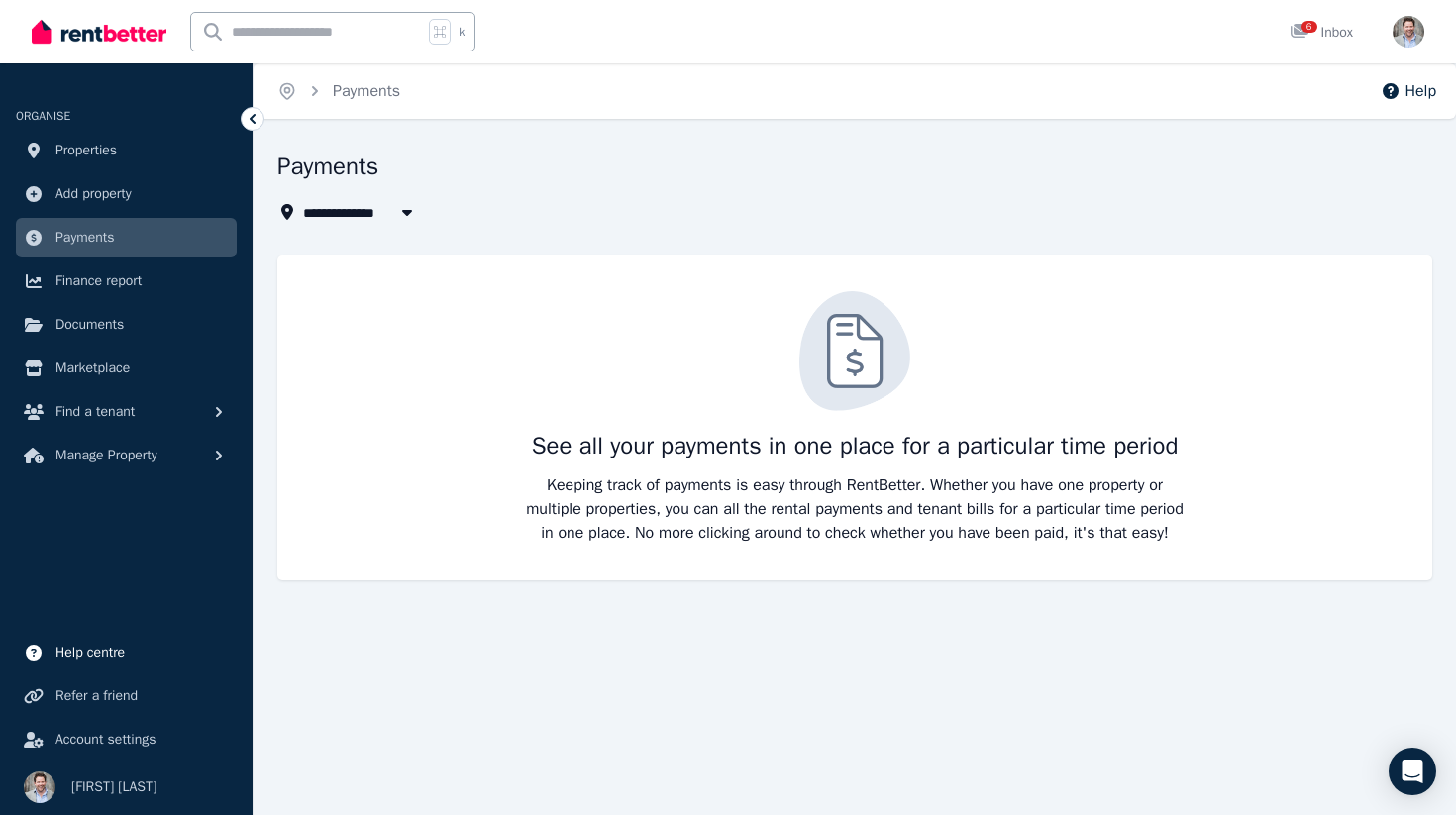 click on "Help centre" at bounding box center [90, 653] 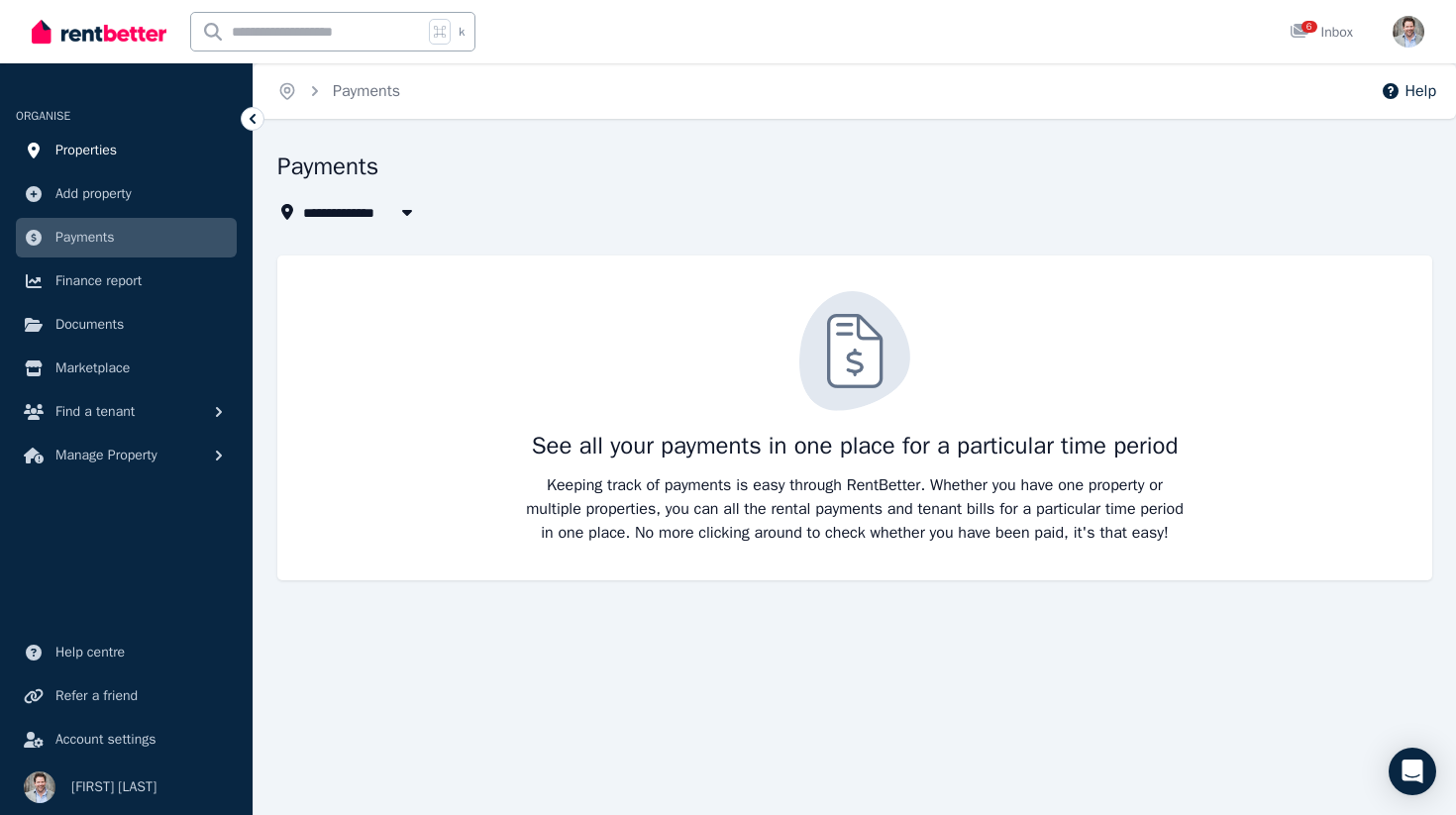 click on "Properties" at bounding box center [86, 151] 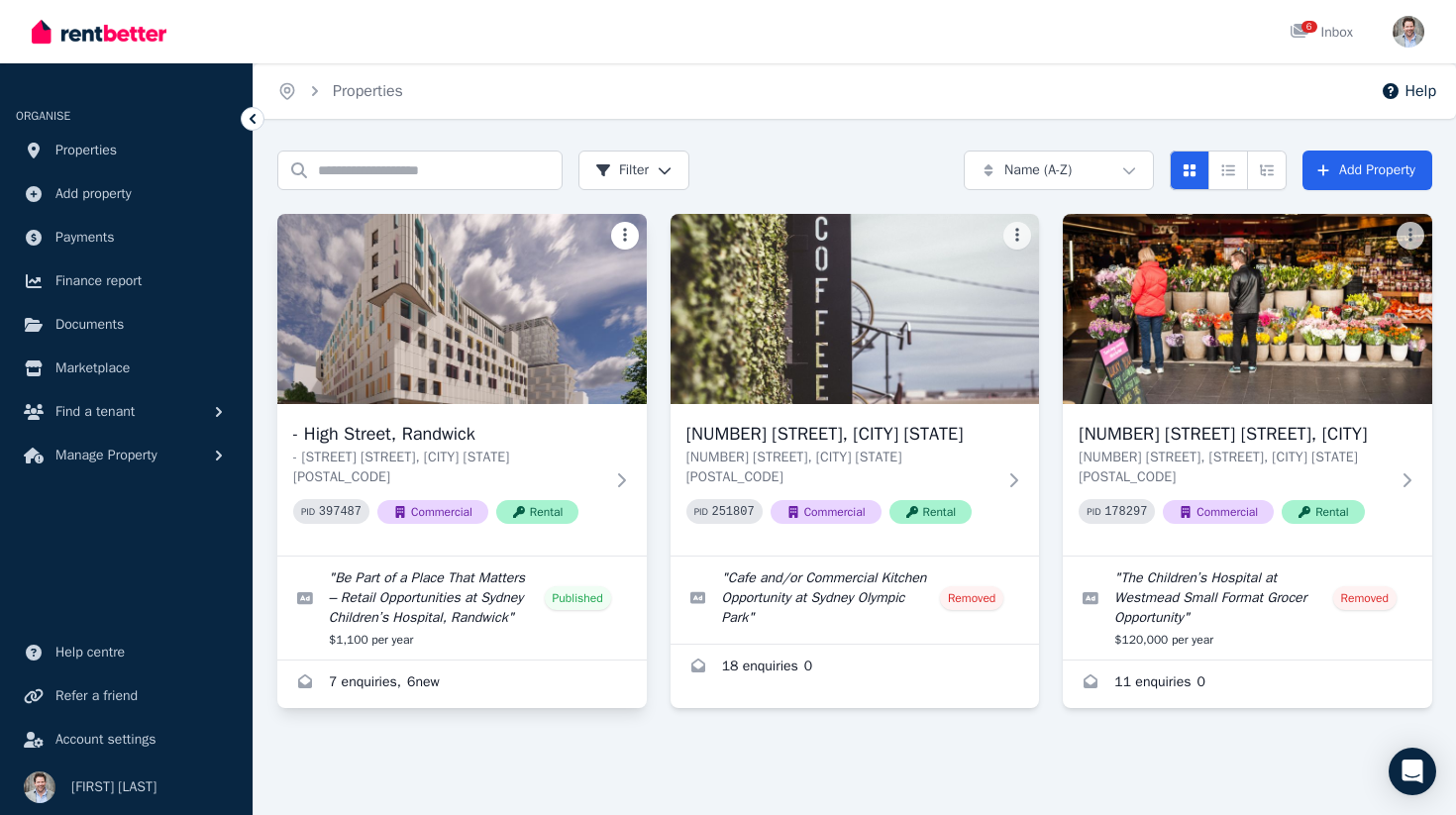 click on "Open main menu 6 Inbox Open user menu ORGANISE Properties Add property Payments Finance report Documents Marketplace Find a tenant Manage Property Help centre Refer a friend Account settings Your profile [FIRST] [LAST] Home Properties Help Search properties Filter Name (A-Z) Add Property - [STREET], [CITY] - [STREET] [STREET], [CITY] [STATE] [POSTAL_CODE] PID   397487 Commercial Rental " Be Part of a Place That Matters – Retail Opportunities at Sydney Children’s Hospital, Randwick " Published $1,100 per year 7   enquiries , 6  new [NUMBER] [STREET], [CITY] [STATE] [POSTAL_CODE] PID   251807 Commercial Rental " Cafe and/or Commercial Kitchen Opportunity at Sydney Olympic Park " Removed 18   enquiries 0 [NUMBER] [STREET] [STREET], [CITY] [NUMBER] [STREET] [STREET], [CITY] [STATE] [POSTAL_CODE] PID   178297 Commercial Rental " The Children’s Hospital at Westmead  Small Format Grocer Opportunity " Removed $120,000 per year 11   enquiries 0 /portal" at bounding box center [728, 407] 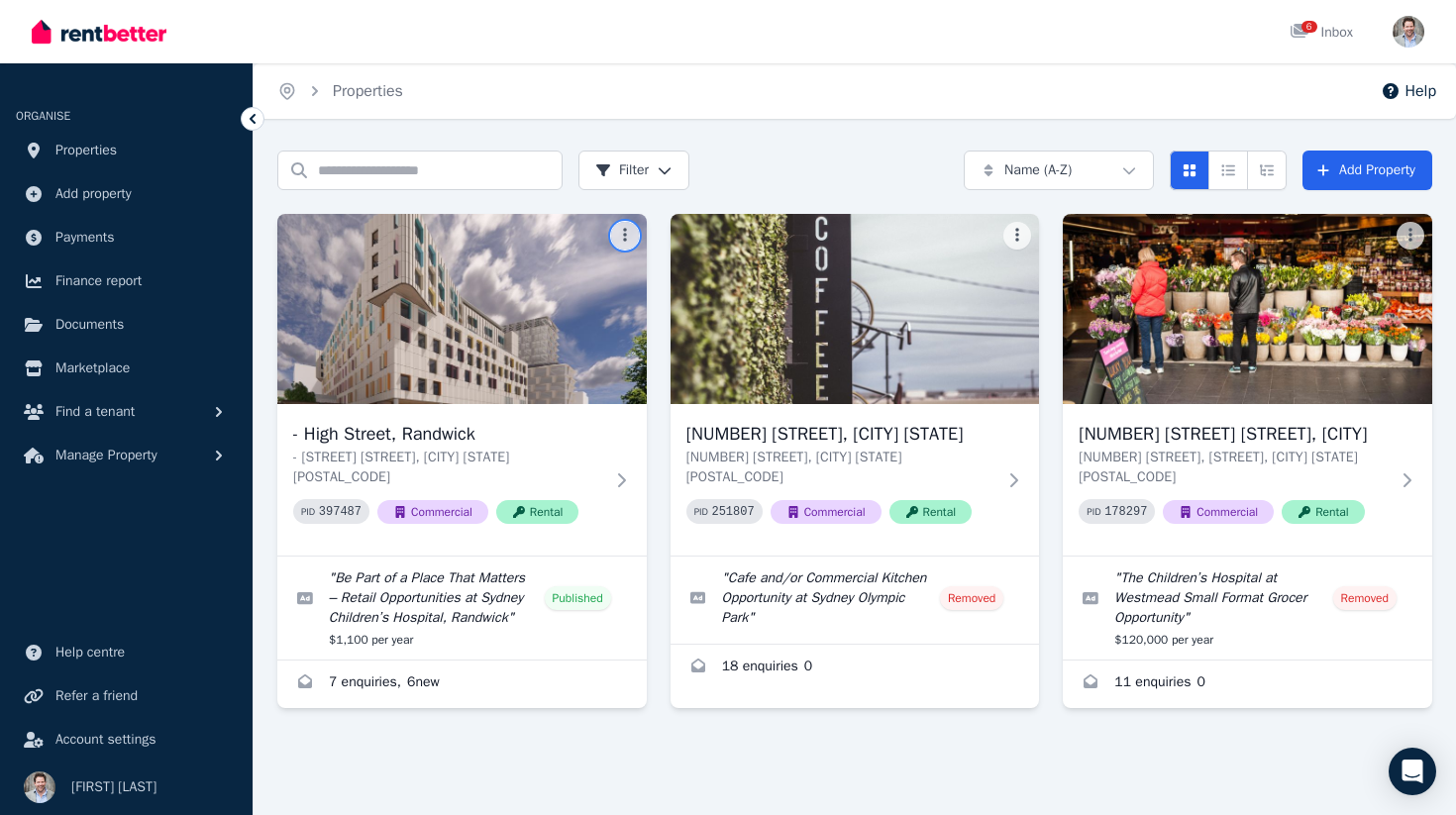 click on "Open main menu 6 Inbox Open user menu ORGANISE Properties Add property Payments Finance report Documents Marketplace Find a tenant Manage Property Help centre Refer a friend Account settings Your profile [FIRST] [LAST] Home Properties Help Search properties Filter Name (A-Z) Add Property - [STREET], [CITY] - [STREET] [STREET], [CITY] [STATE] [POSTAL_CODE] PID   397487 Commercial Rental " Be Part of a Place That Matters – Retail Opportunities at Sydney Children’s Hospital, Randwick " Published $1,100 per year 7   enquiries , 6  new [NUMBER] [STREET], [CITY] [STATE] [POSTAL_CODE] PID   251807 Commercial Rental " Cafe and/or Commercial Kitchen Opportunity at Sydney Olympic Park " Removed 18   enquiries 0 [NUMBER] [STREET] [STREET], [CITY] [NUMBER] [STREET] [STREET], [CITY] [STATE] [POSTAL_CODE] PID   178297 Commercial Rental " The Children’s Hospital at Westmead  Small Format Grocer Opportunity " Removed $120,000 per year 11   enquiries 0 /portal" at bounding box center (728, 407) 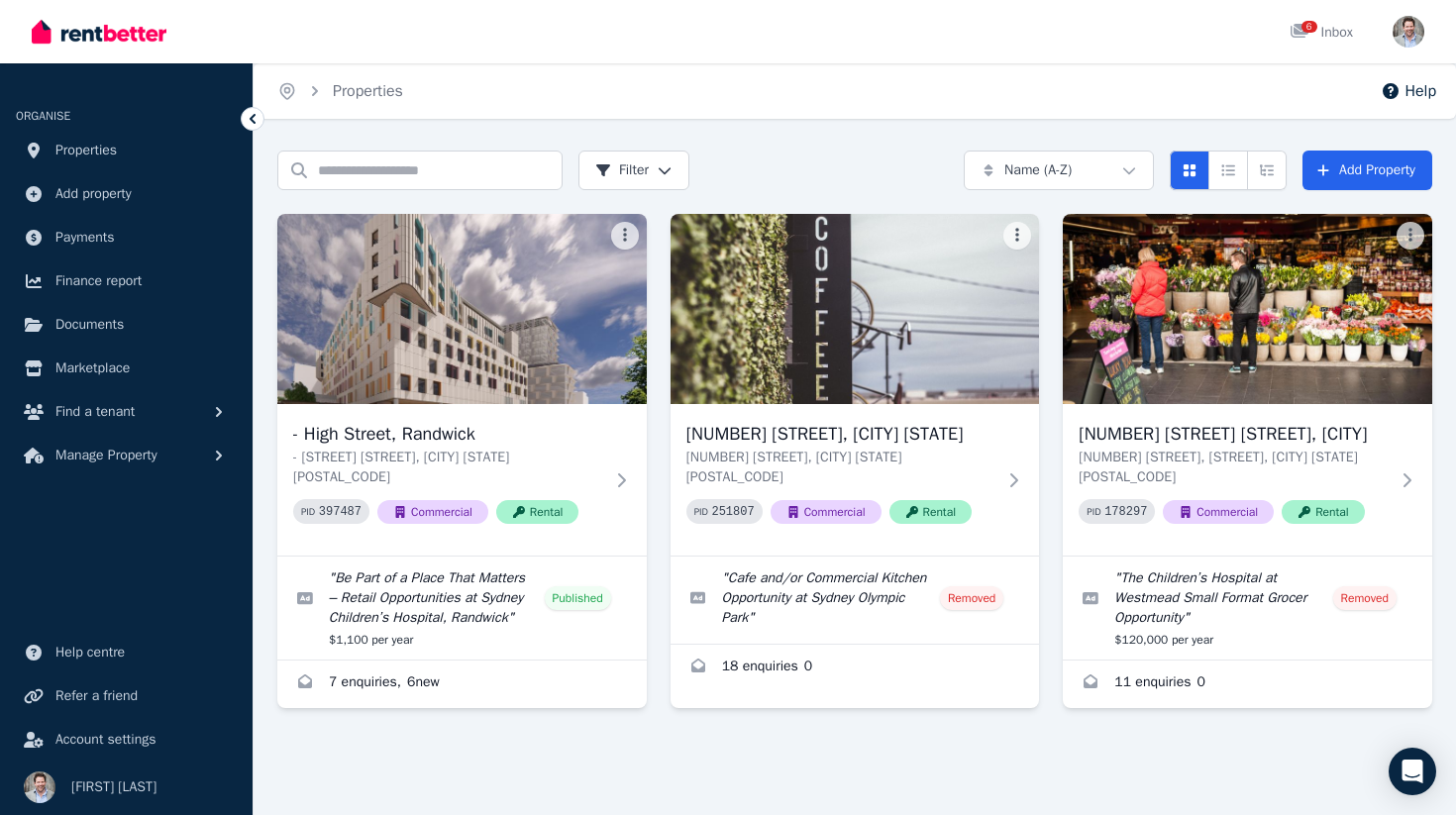 click on "Open main menu 6 Inbox Open user menu ORGANISE Properties Add property Payments Finance report Documents Marketplace Find a tenant Manage Property Help centre Refer a friend Account settings Your profile [FIRST] [LAST] Home Properties Help Search properties Filter Name (A-Z) Add Property - [STREET], [CITY] - [STREET] [STREET], [CITY] [STATE] [POSTAL_CODE] PID   397487 Commercial Rental " Be Part of a Place That Matters – Retail Opportunities at Sydney Children’s Hospital, Randwick " Published $1,100 per year 7   enquiries , 6  new [NUMBER] [STREET], [CITY] [STATE] [POSTAL_CODE] PID   251807 Commercial Rental " Cafe and/or Commercial Kitchen Opportunity at Sydney Olympic Park " Removed 18   enquiries 0 [NUMBER] [STREET] [STREET], [CITY] [NUMBER] [STREET] [STREET], [CITY] [STATE] [POSTAL_CODE] PID   178297 Commercial Rental " The Children’s Hospital at Westmead  Small Format Grocer Opportunity " Removed $120,000 per year 11   enquiries 0 /portal" at bounding box center (728, 407) 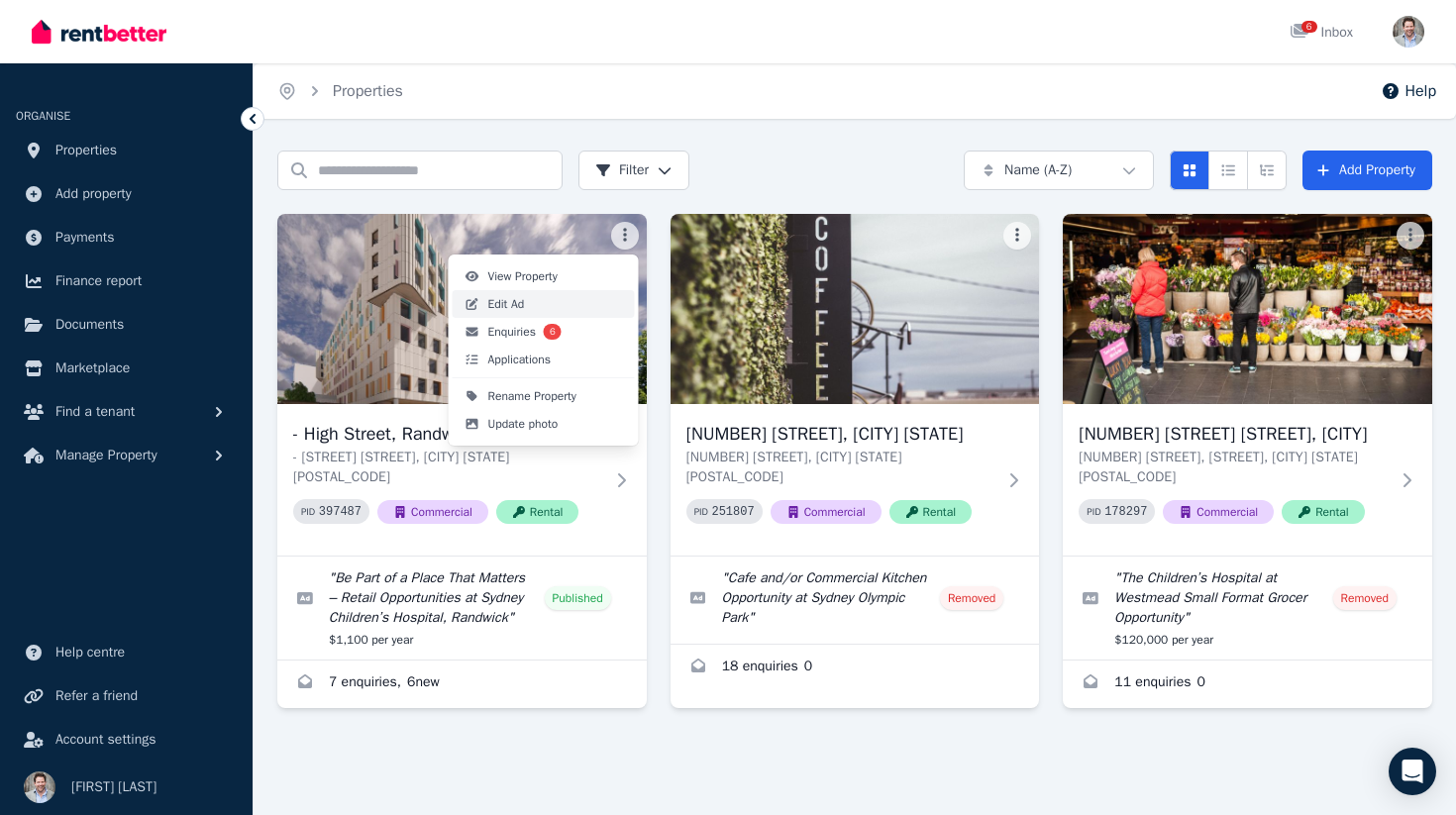 click on "Edit Ad" at bounding box center [506, 304] 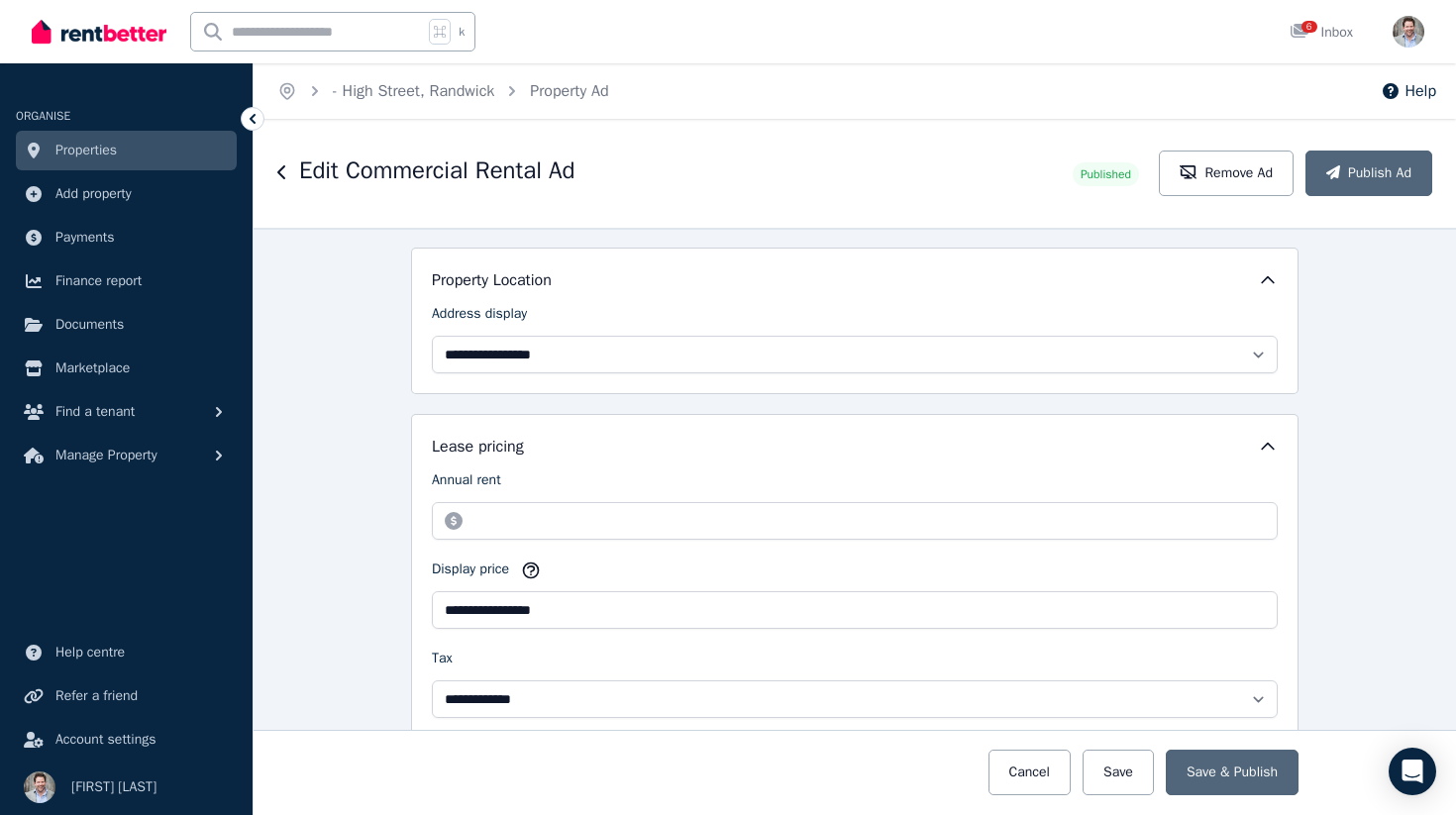 scroll, scrollTop: 0, scrollLeft: 0, axis: both 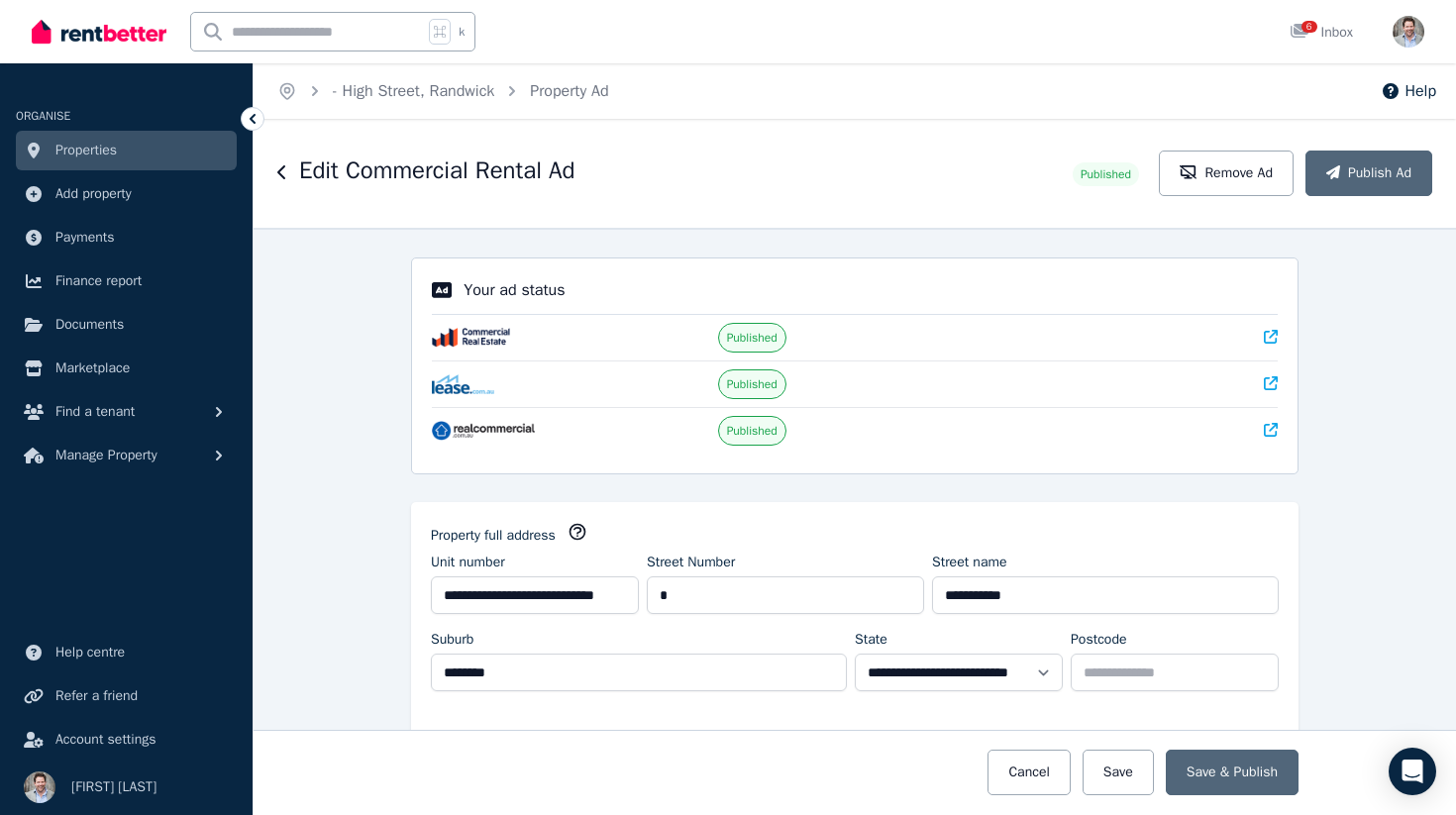 click 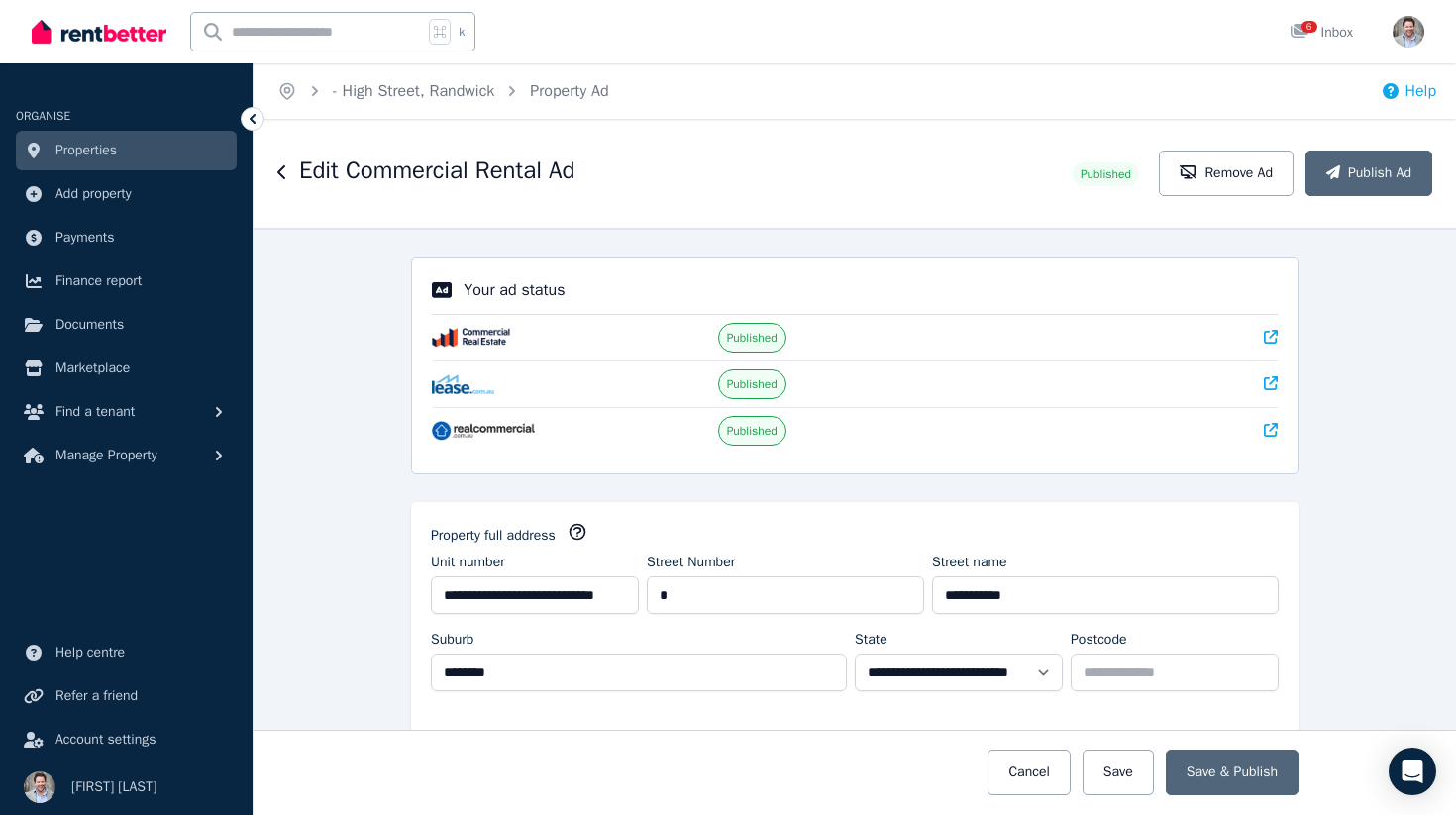 click on "Help" at bounding box center [1408, 91] 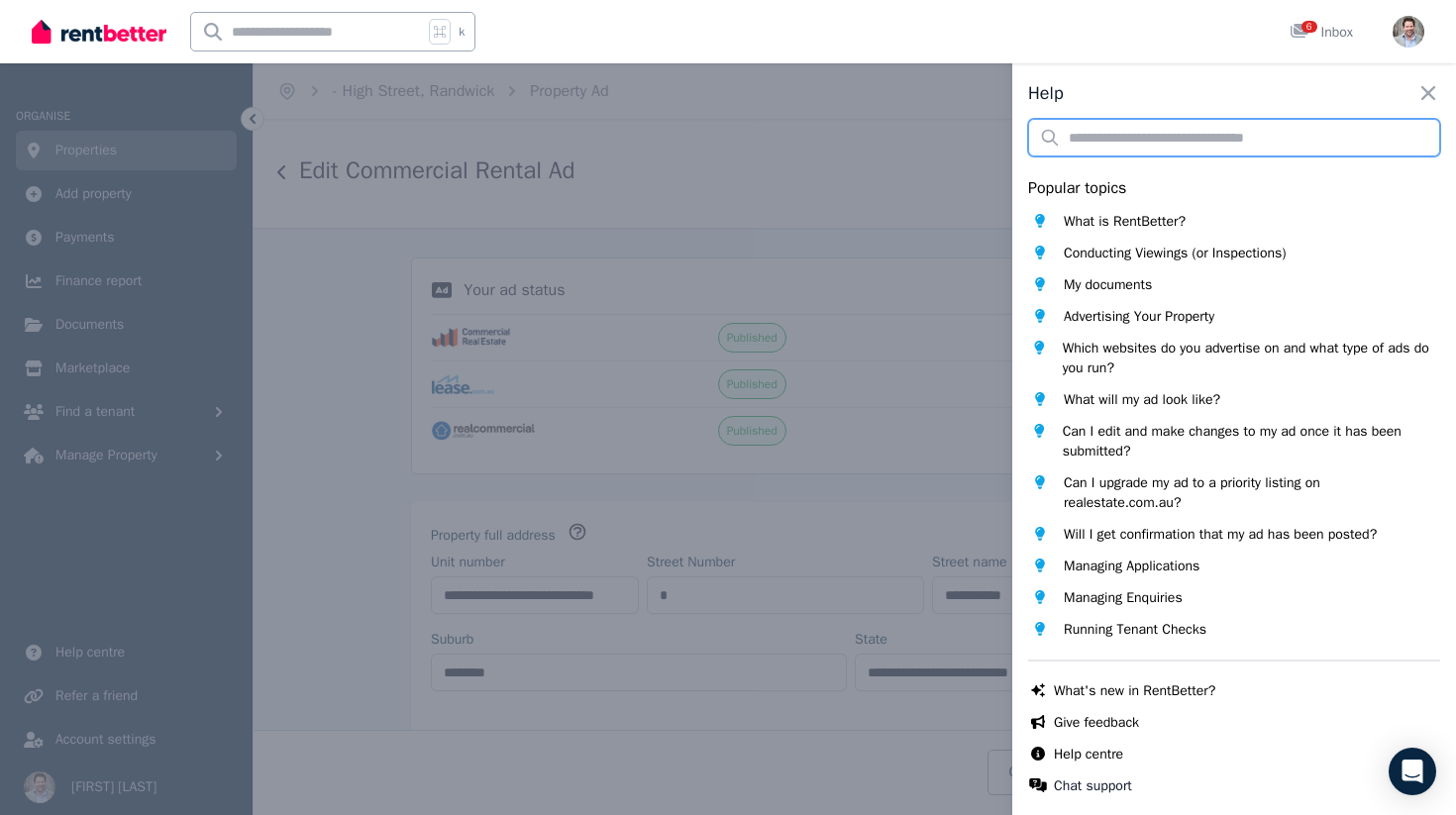 click at bounding box center (1234, 138) 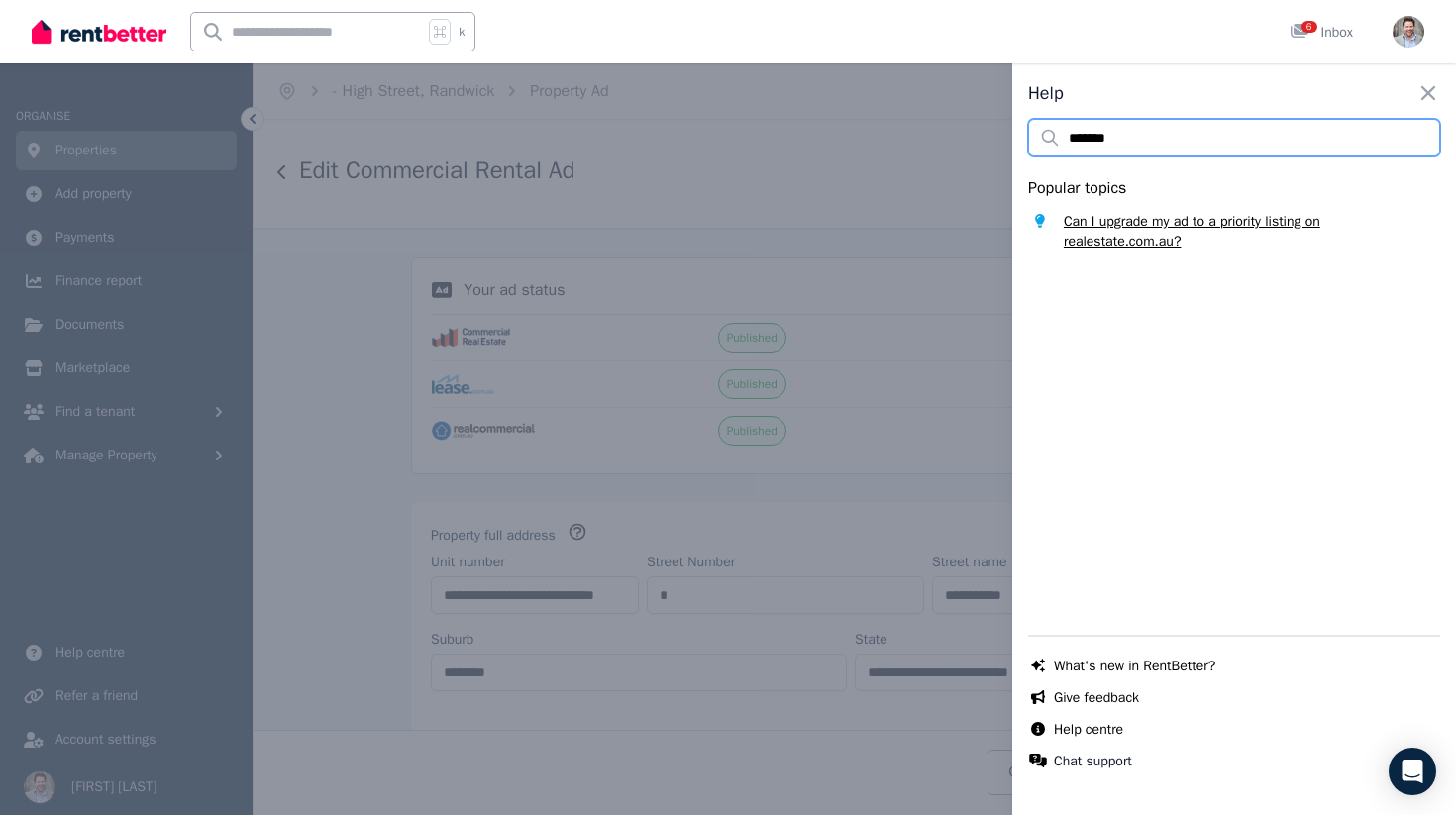 type on "*******" 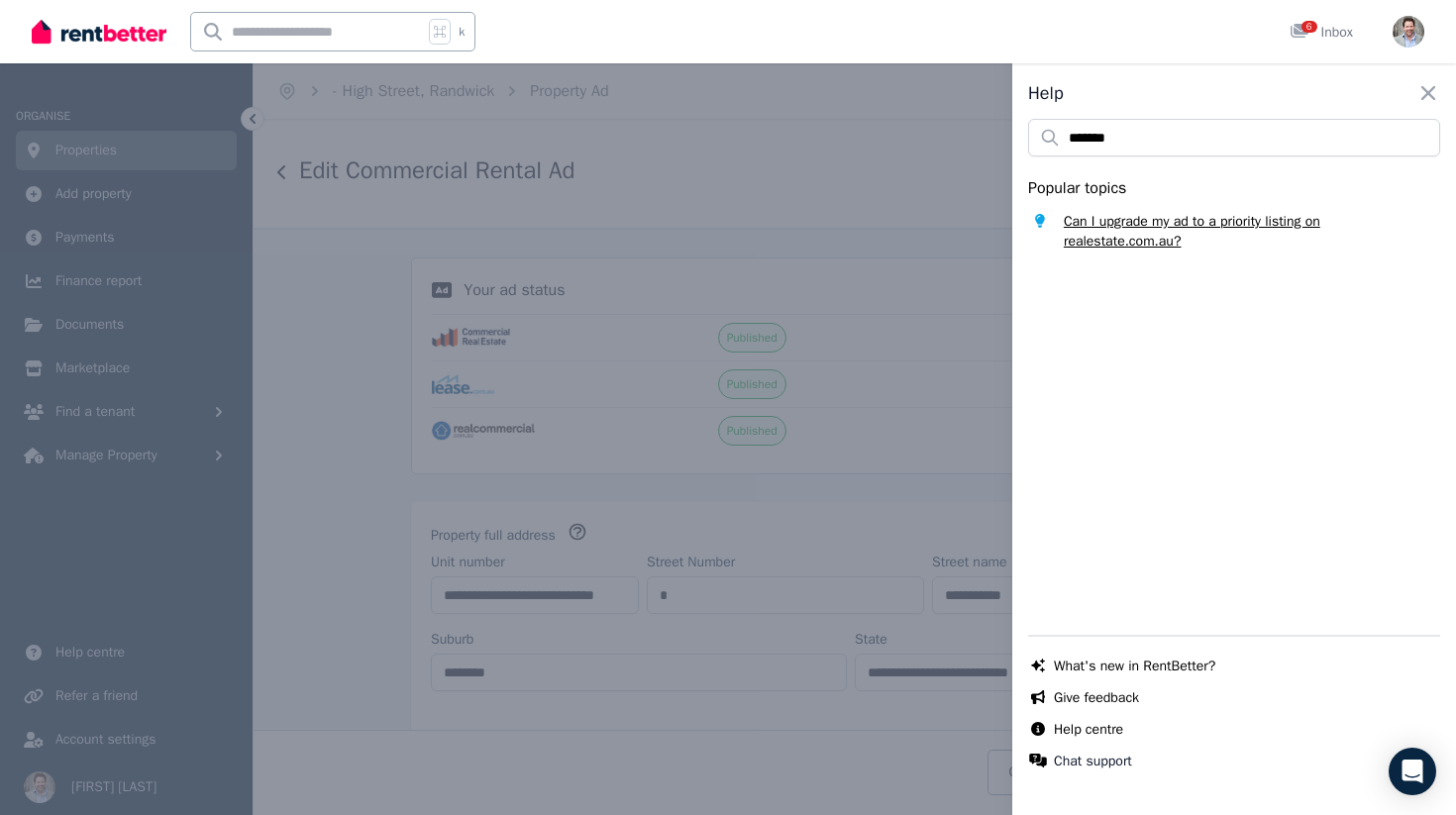 click on "Can I upgrade my ad to a priority listing on realestate.com.au?" at bounding box center [1252, 232] 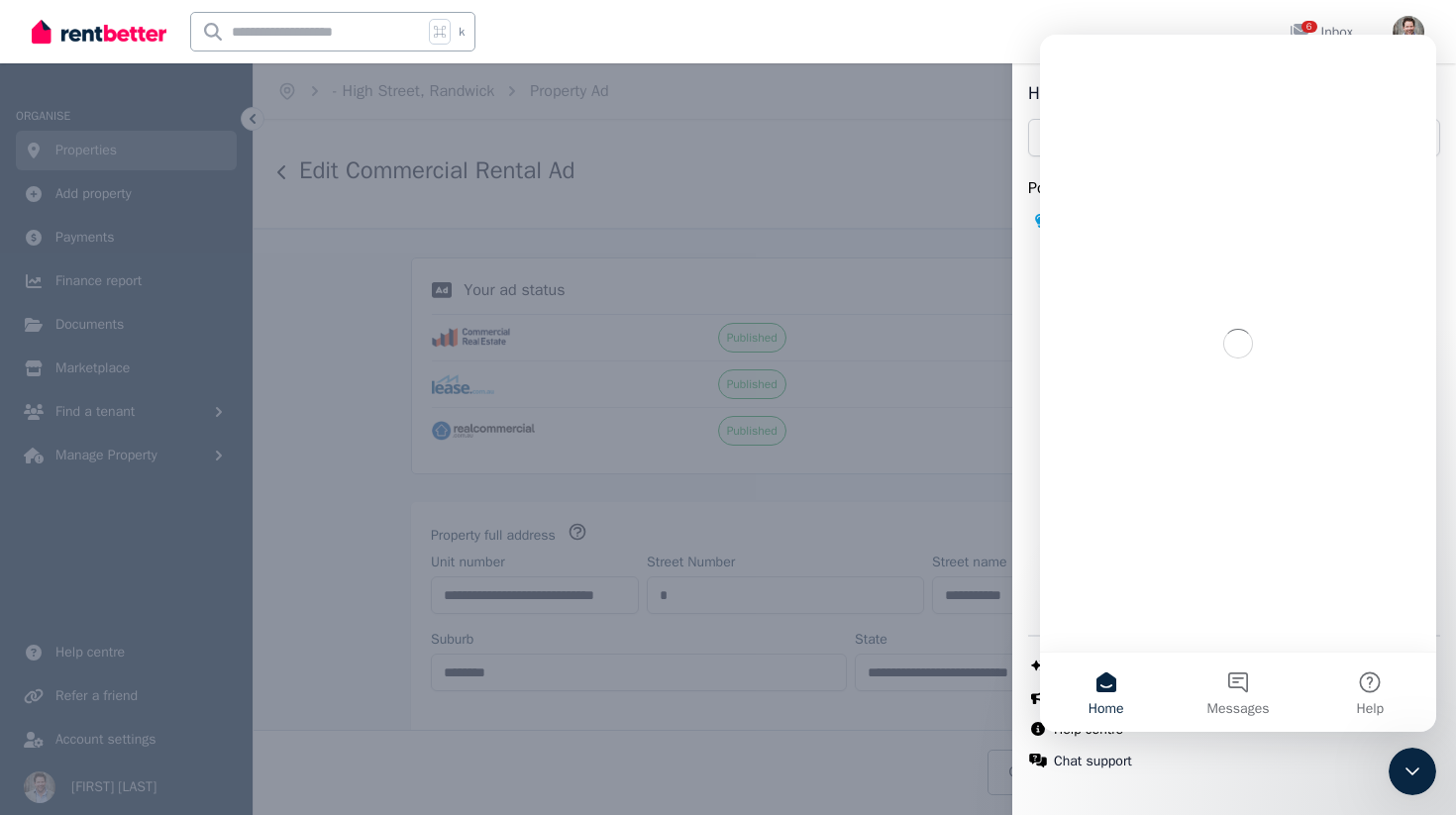 scroll, scrollTop: 0, scrollLeft: 0, axis: both 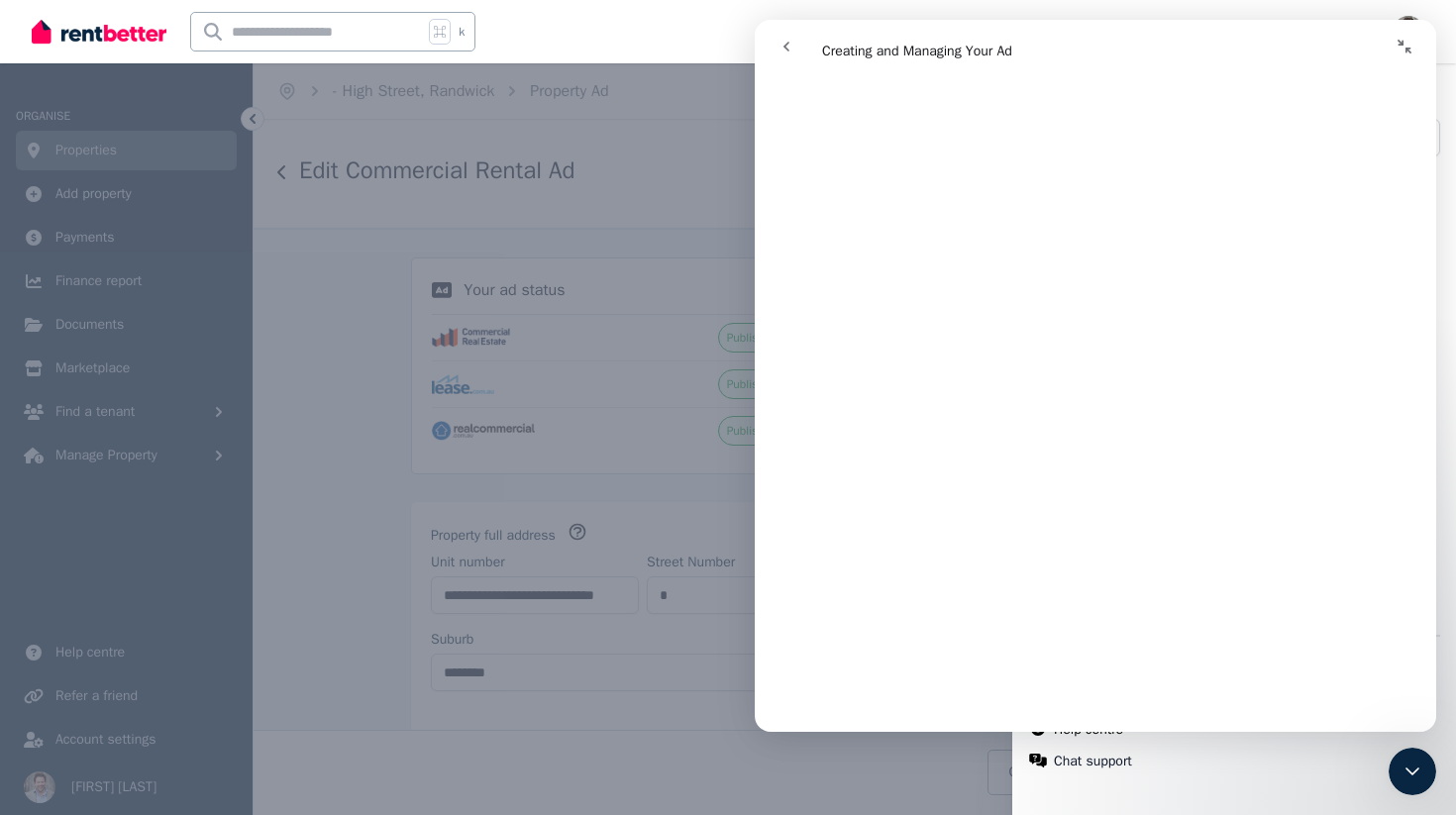 click on "Help Close panel ******* Popular topics Can I upgrade my ad to a priority listing on realestate.com.au? Chat with us live What's new in RentBetter? Give feedback Help centre Chat support" at bounding box center (728, 407) 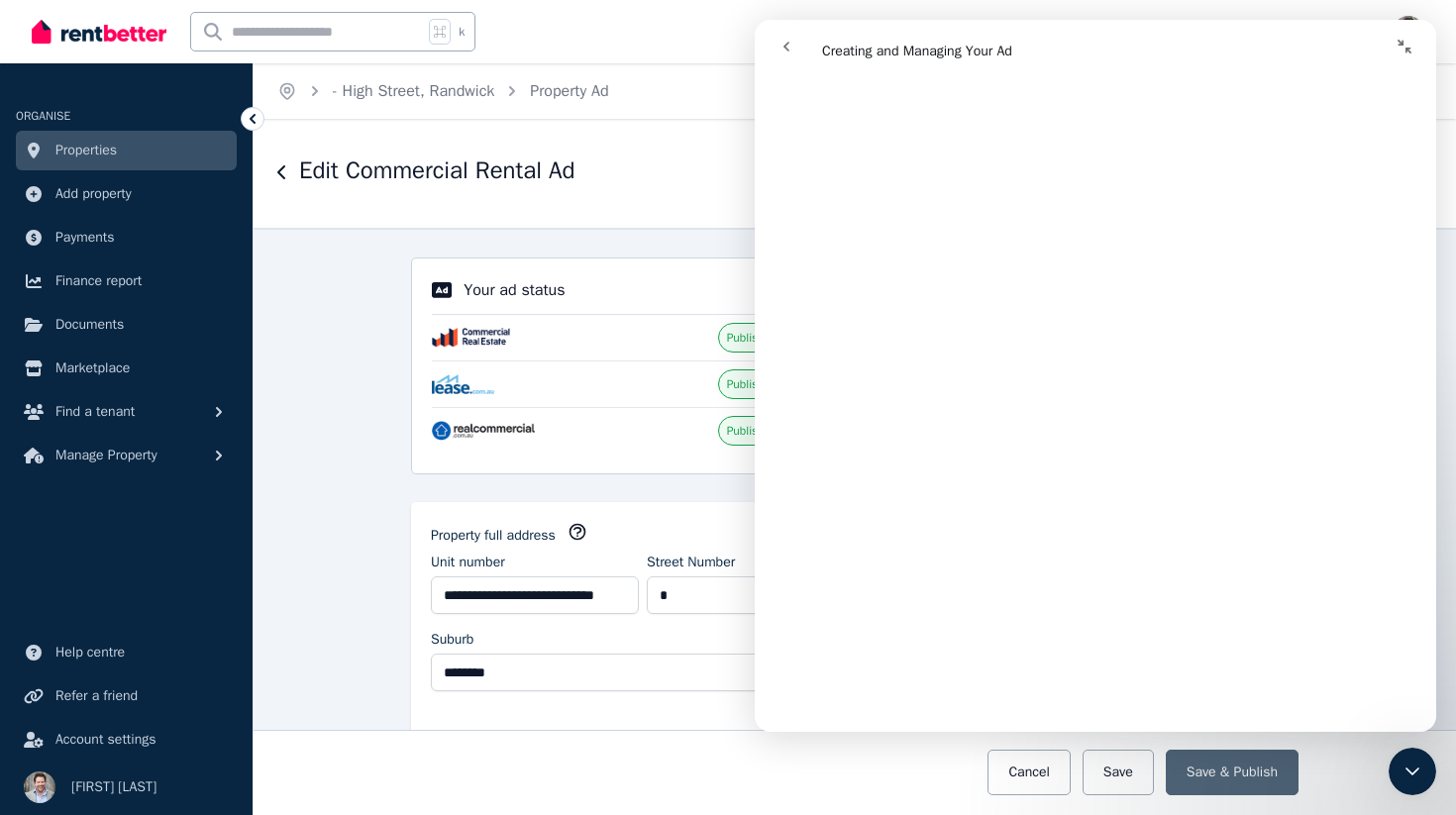 click 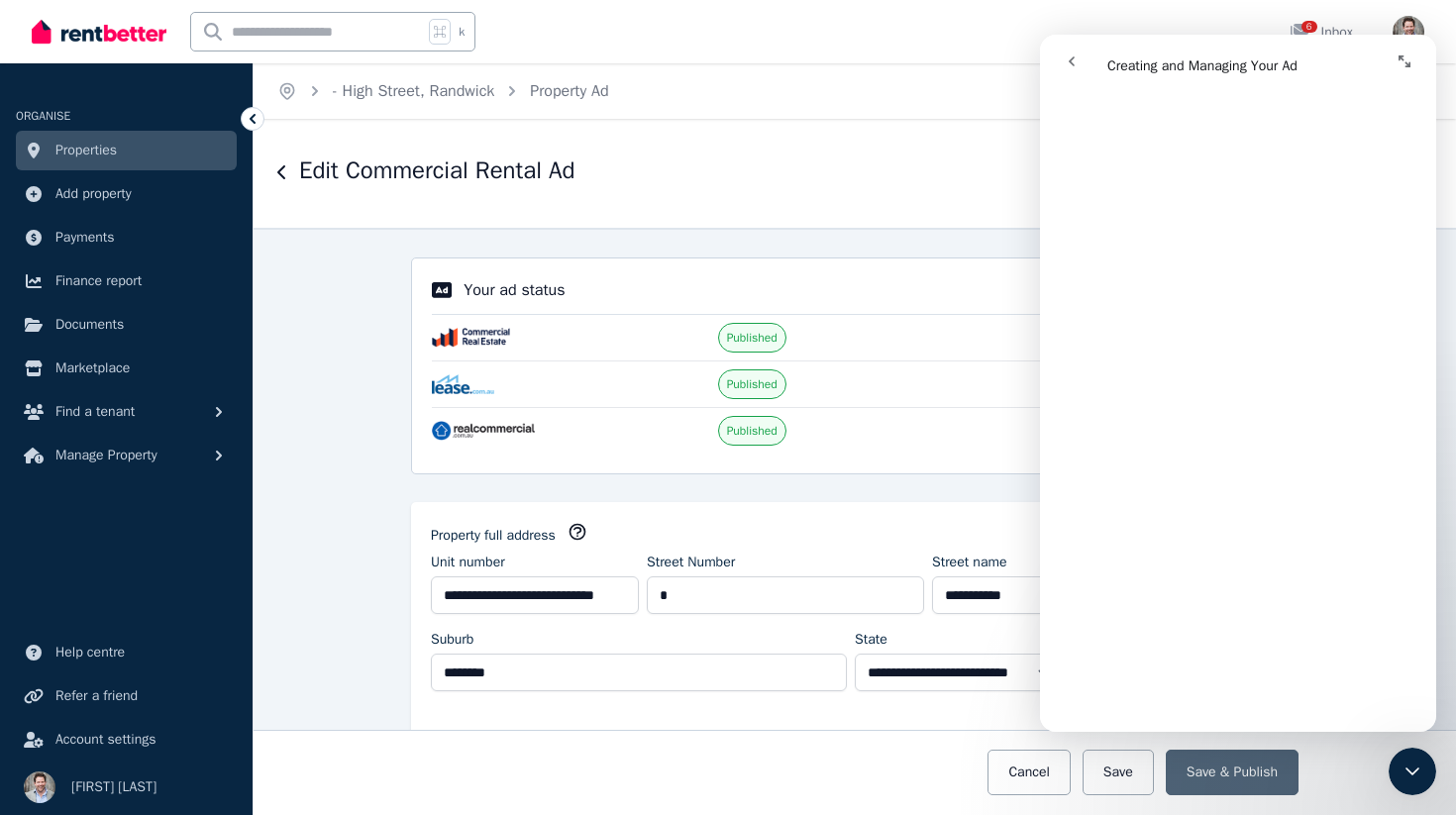 scroll, scrollTop: 2293, scrollLeft: 0, axis: vertical 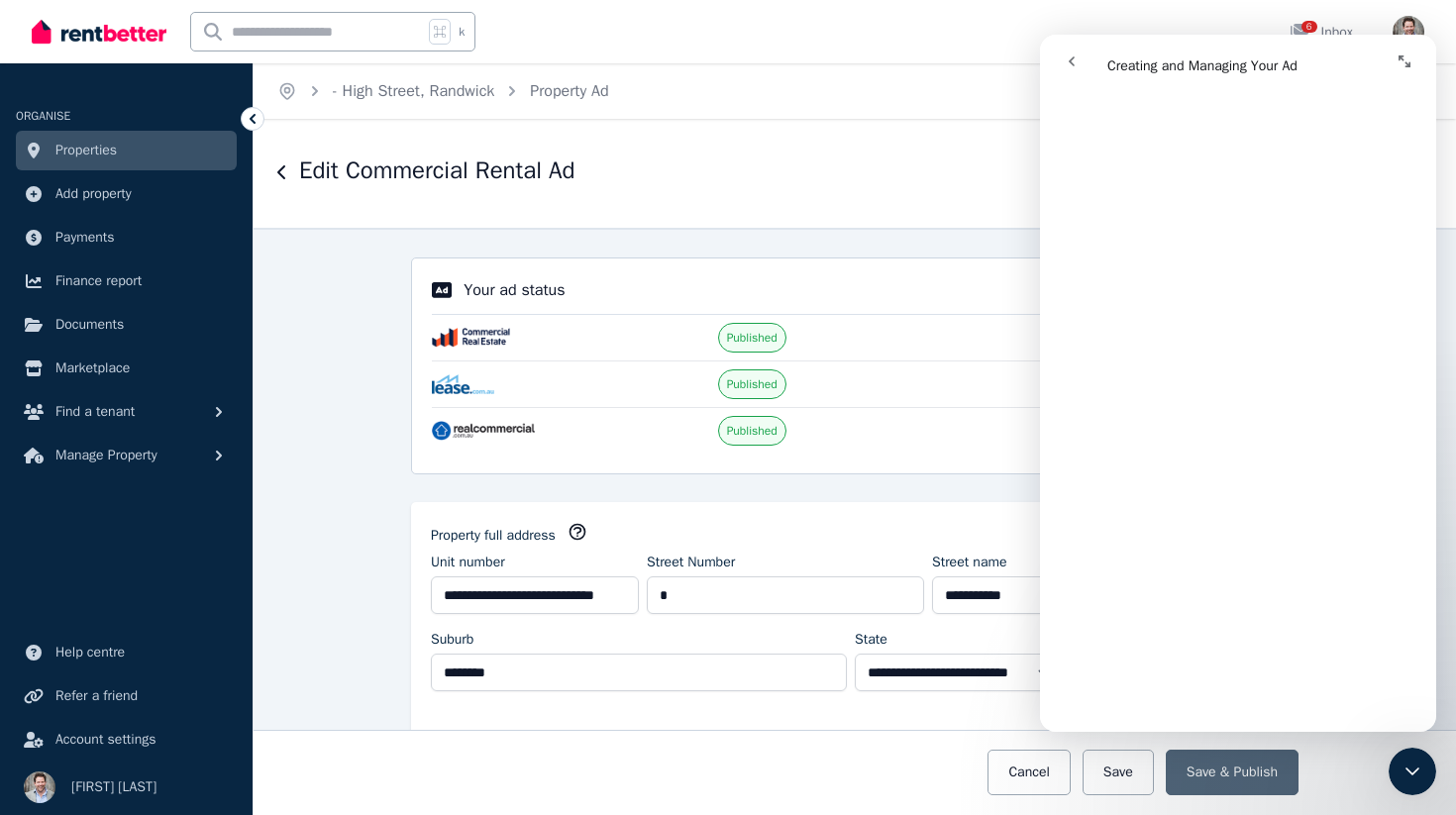 click 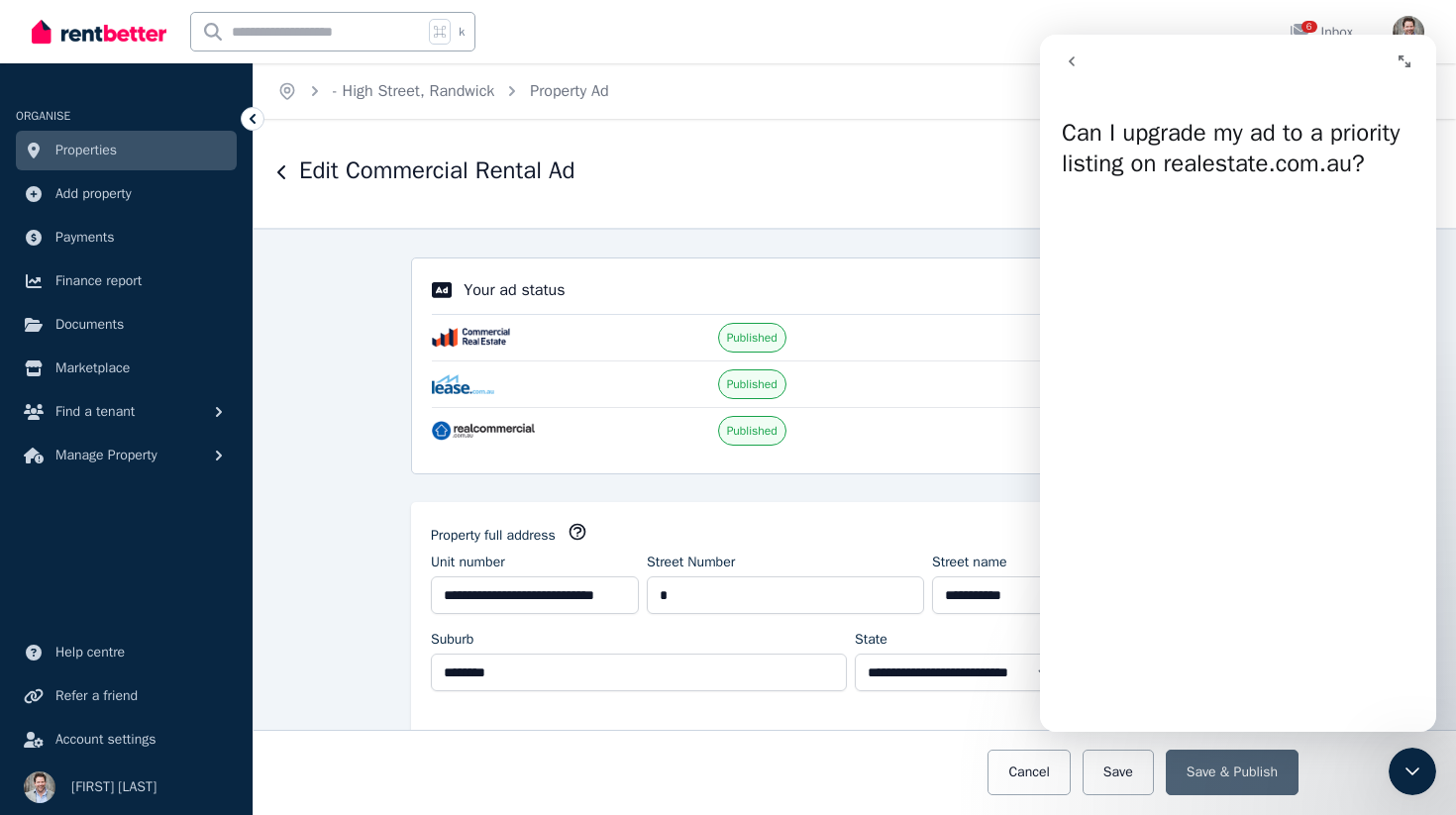 click on "k 6 Inbox" at bounding box center [694, 32] 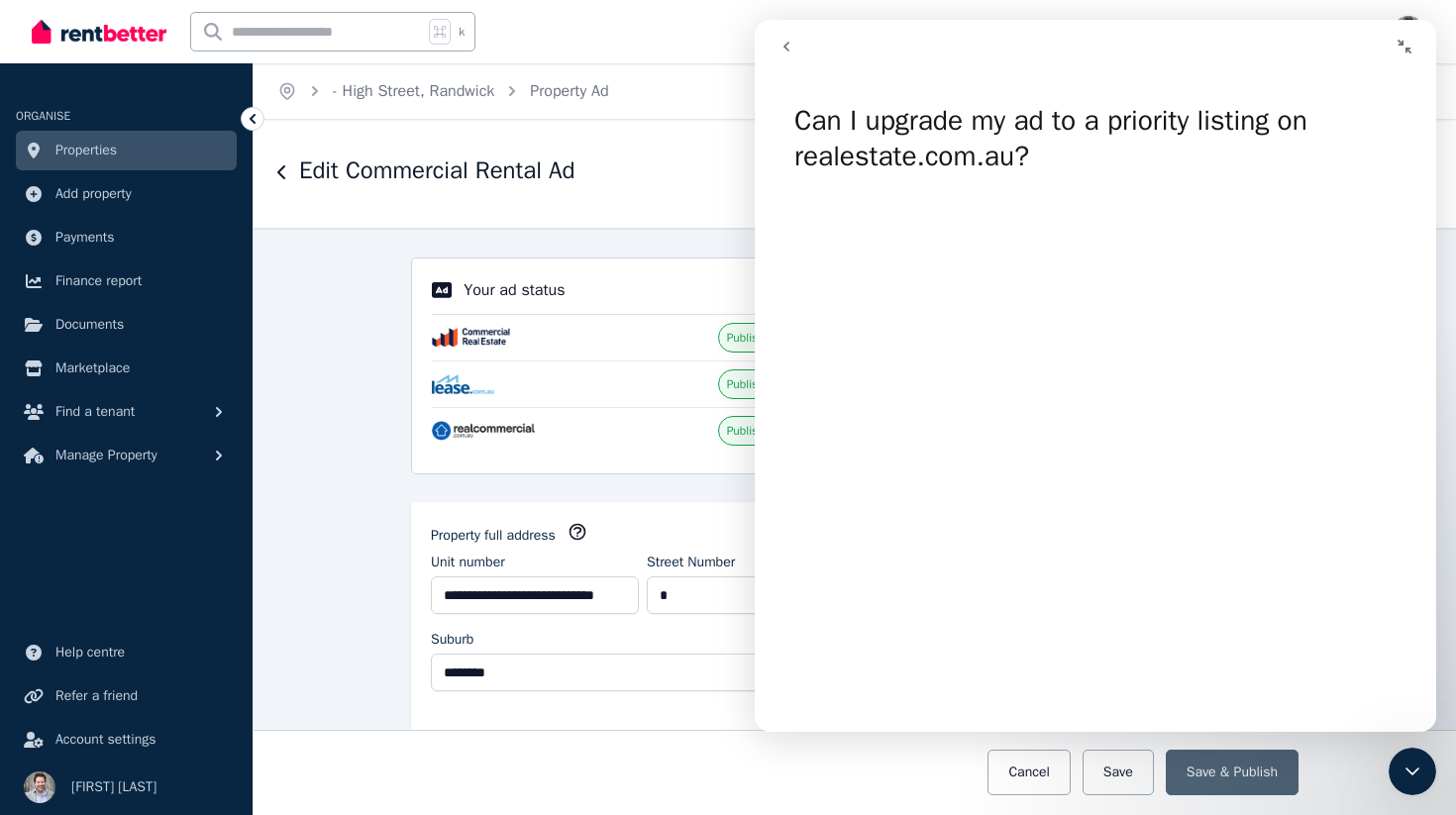 click 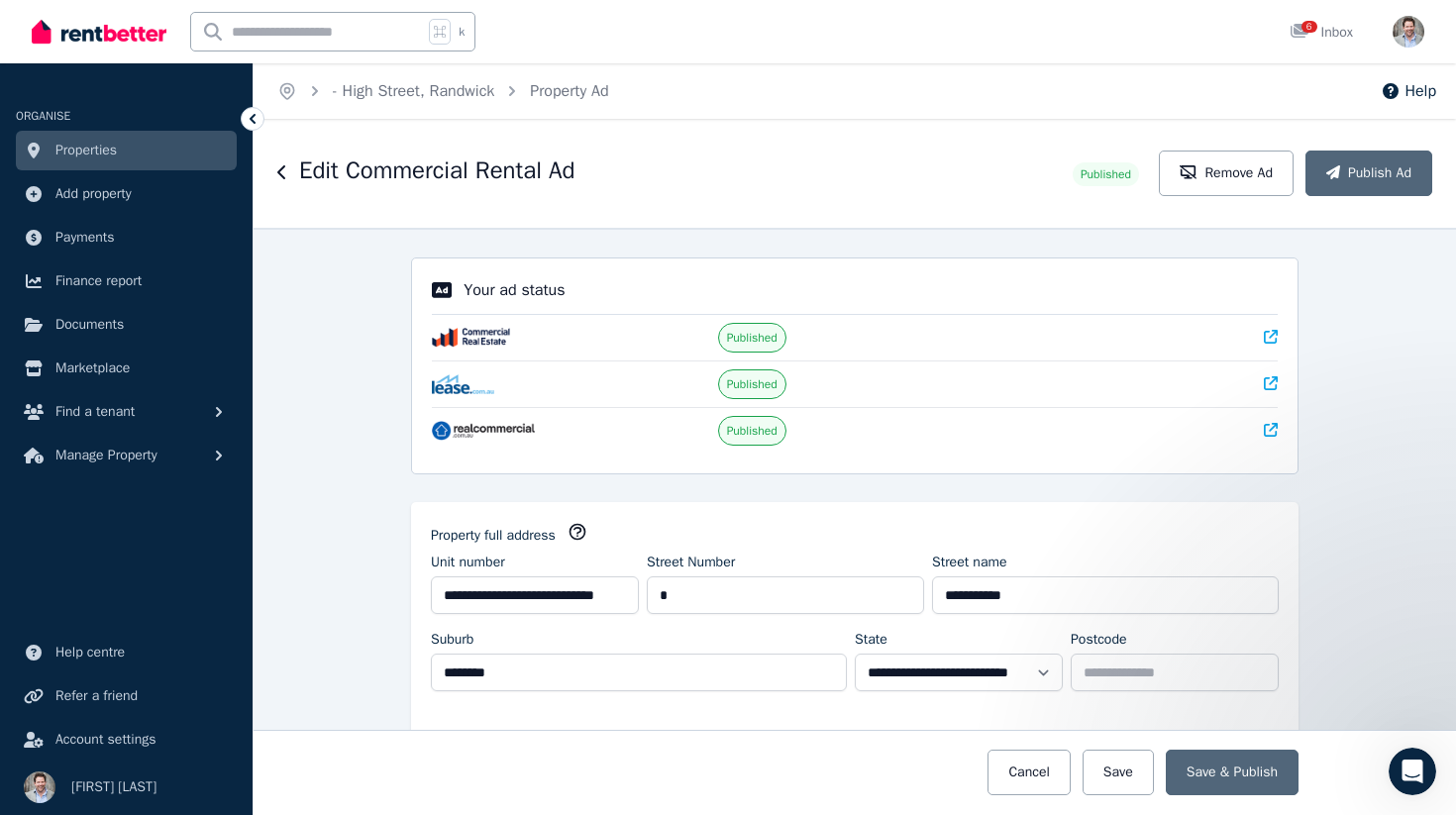 scroll, scrollTop: 0, scrollLeft: 0, axis: both 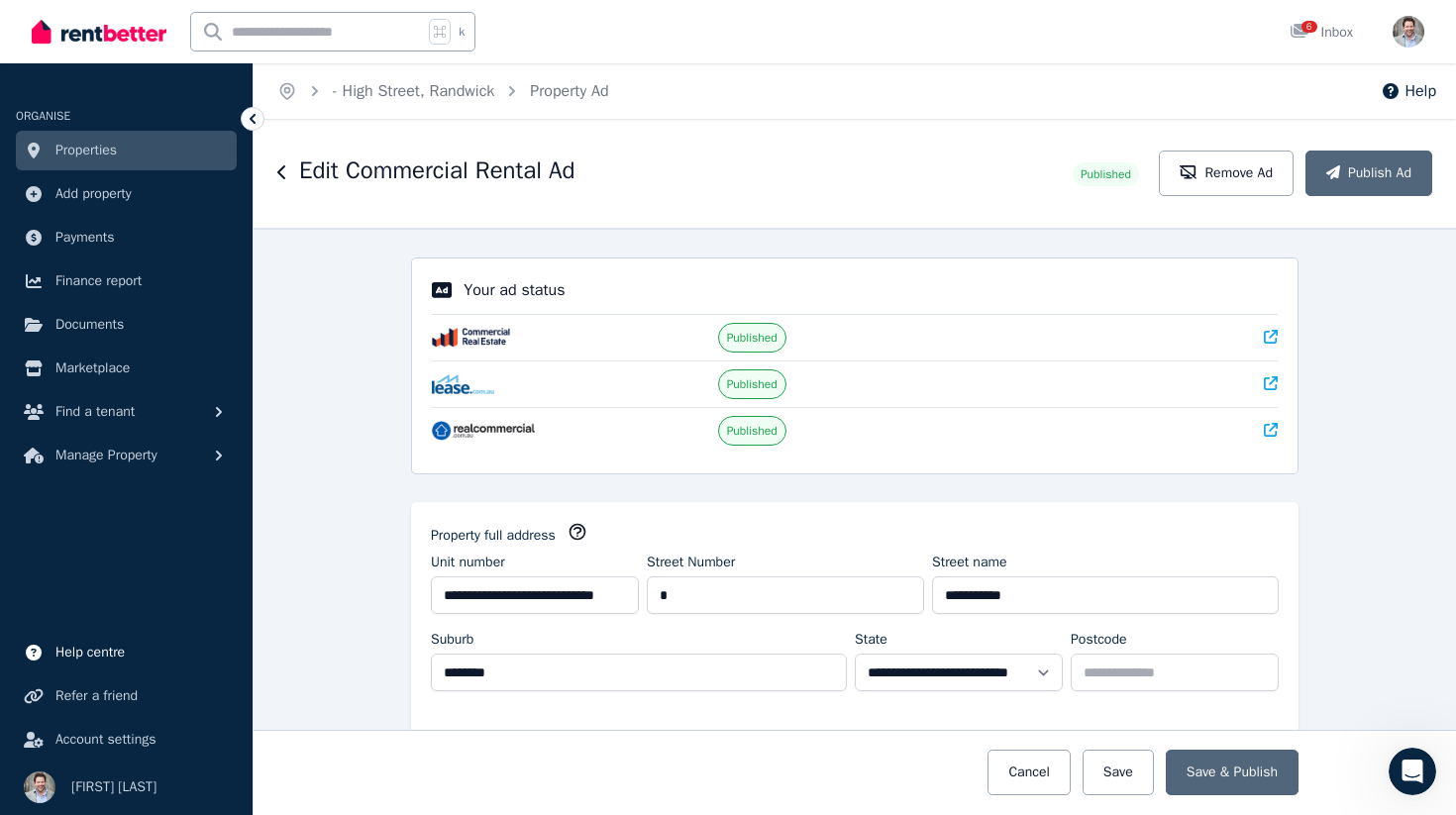 click on "Help centre" at bounding box center [90, 653] 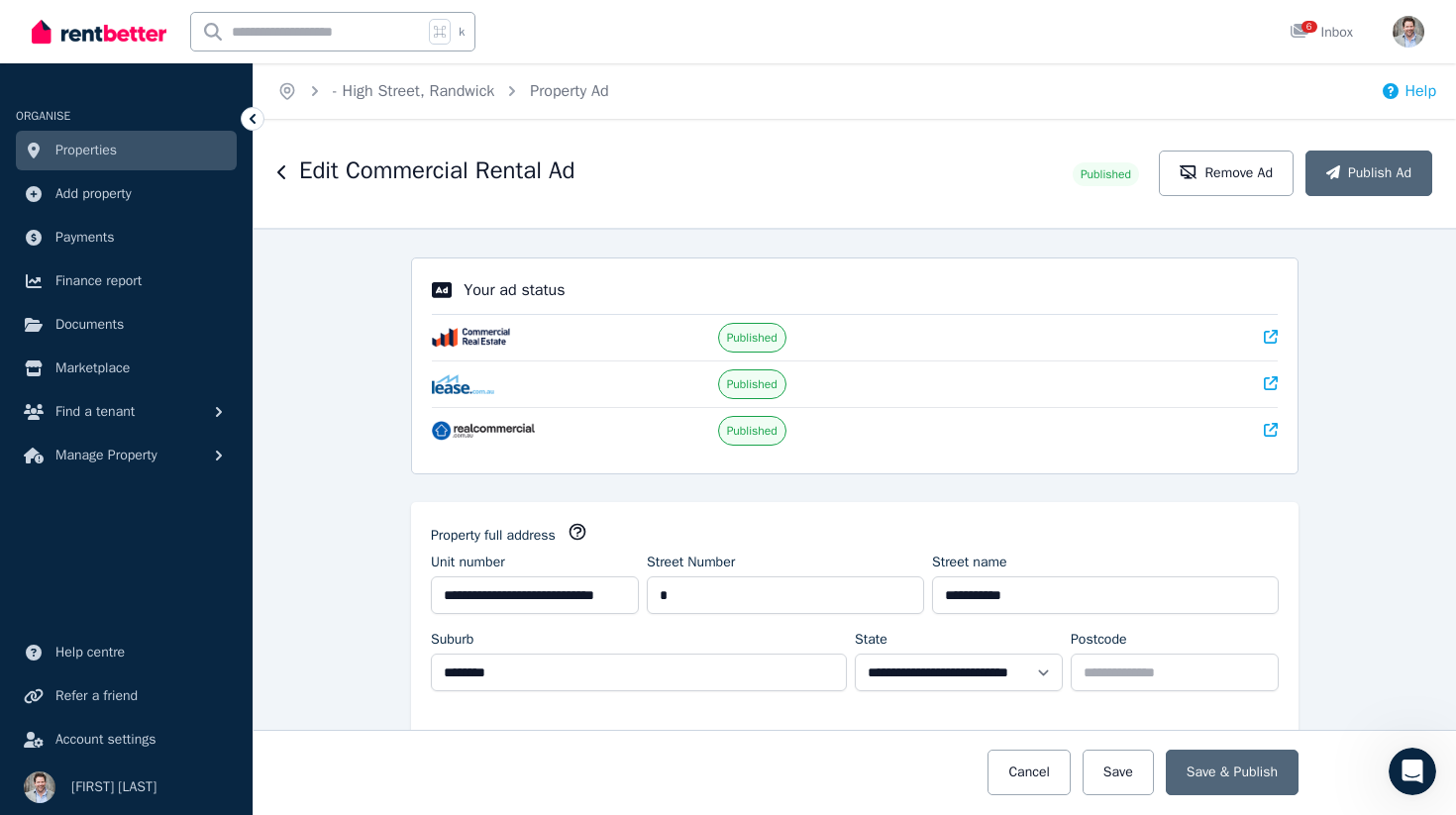 click 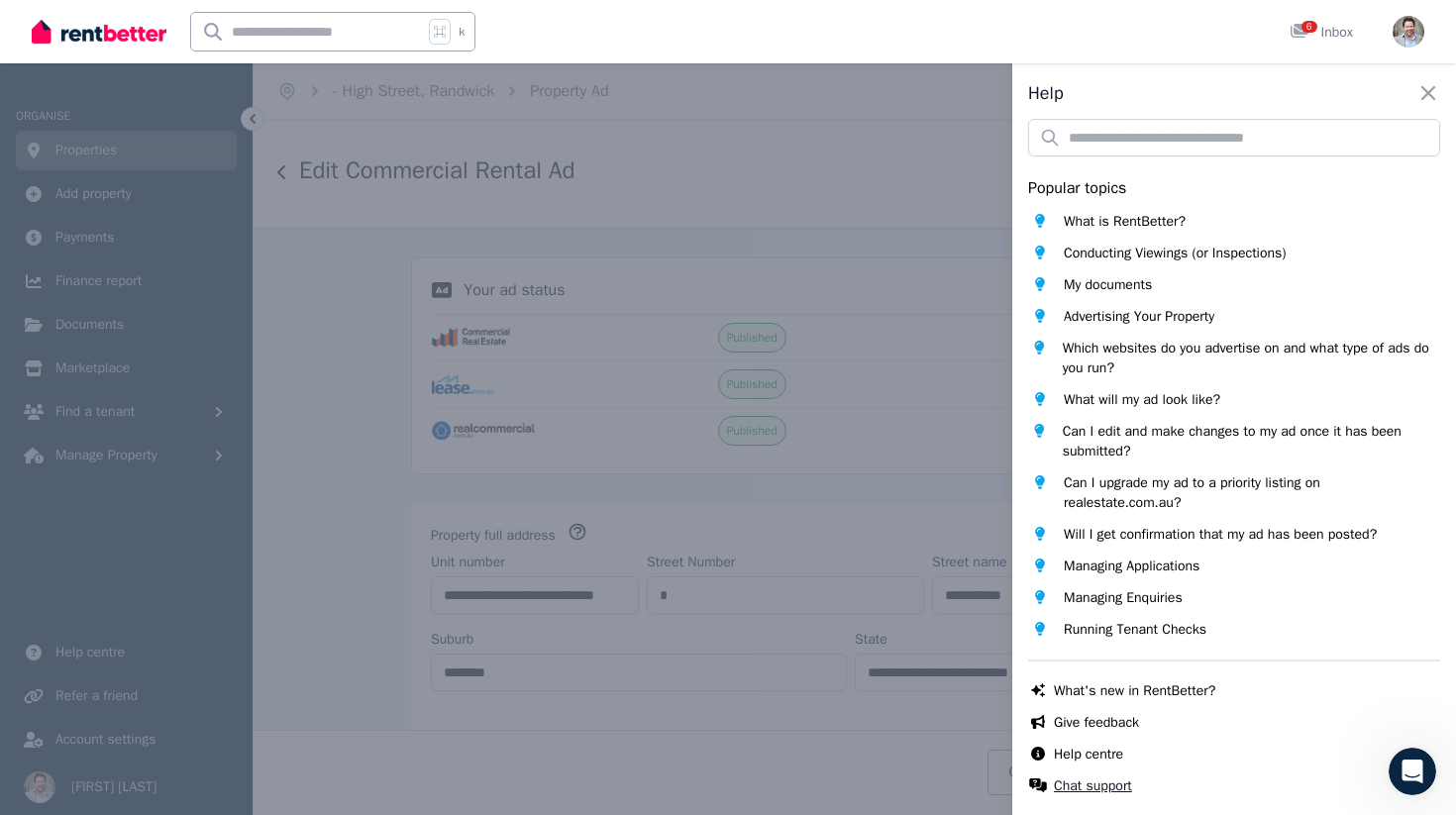click on "Chat support" at bounding box center [1092, 786] 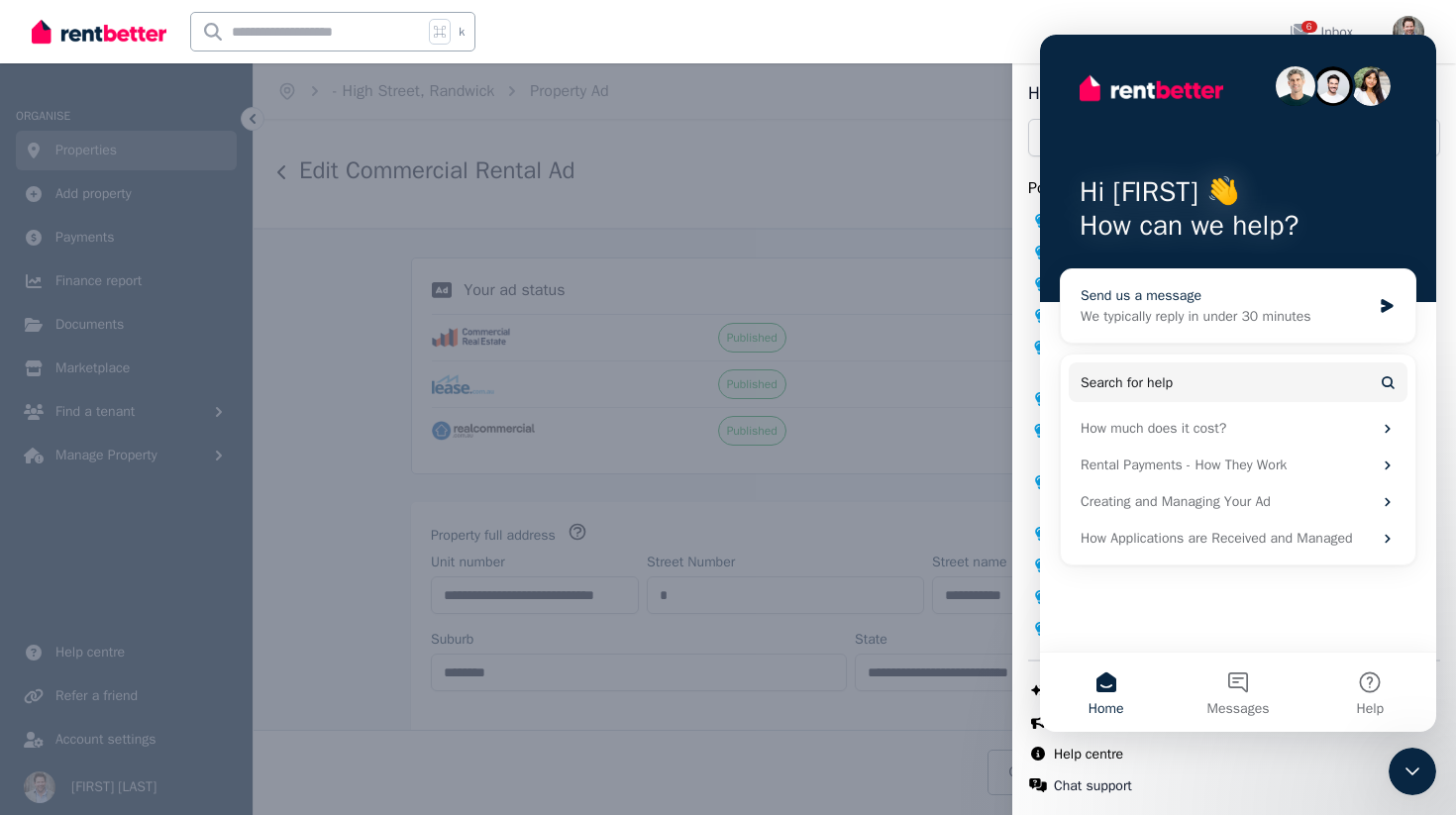 click on "We typically reply in under 30 minutes" at bounding box center [1225, 316] 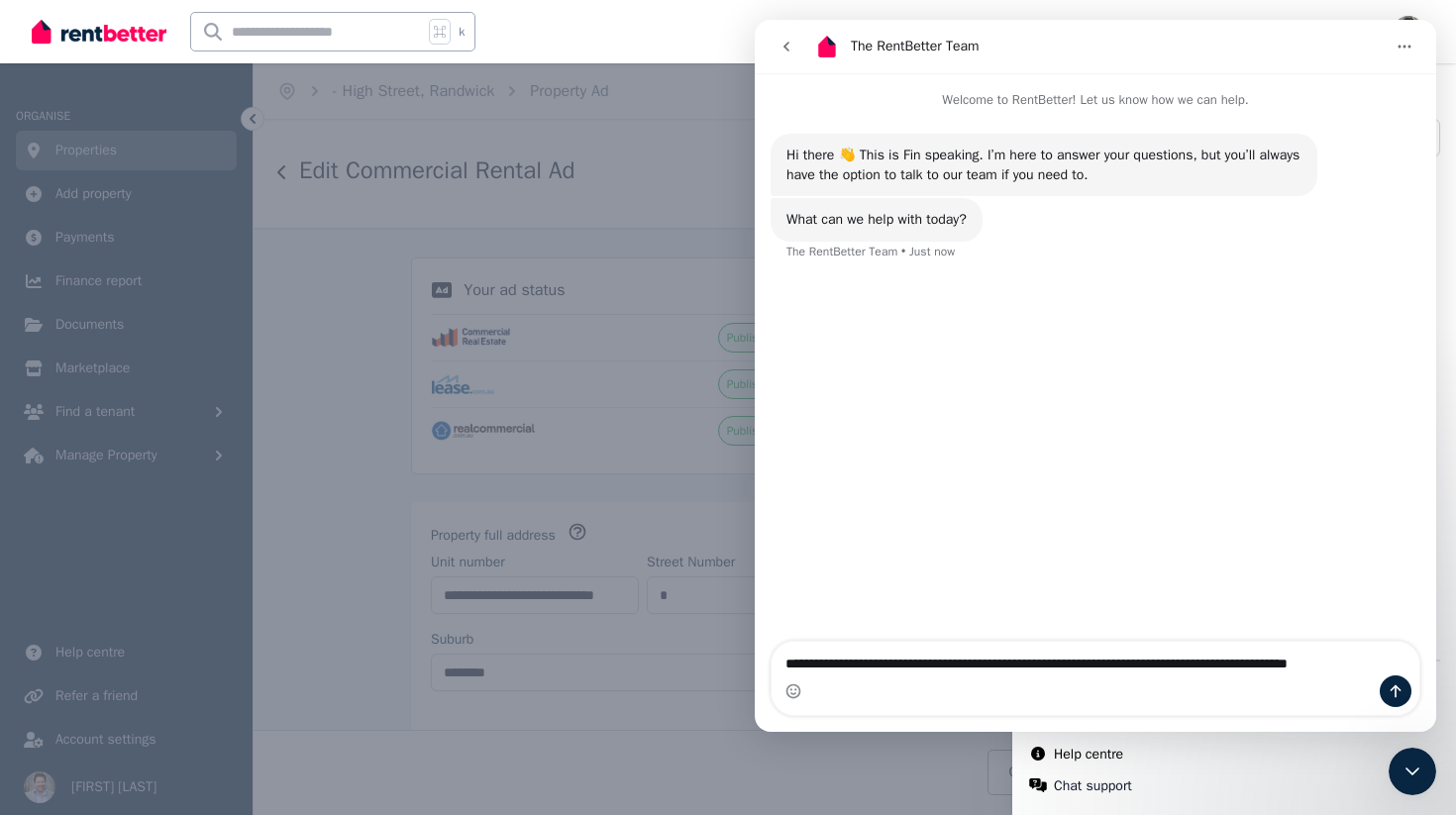 click on "**********" at bounding box center [1095, 668] 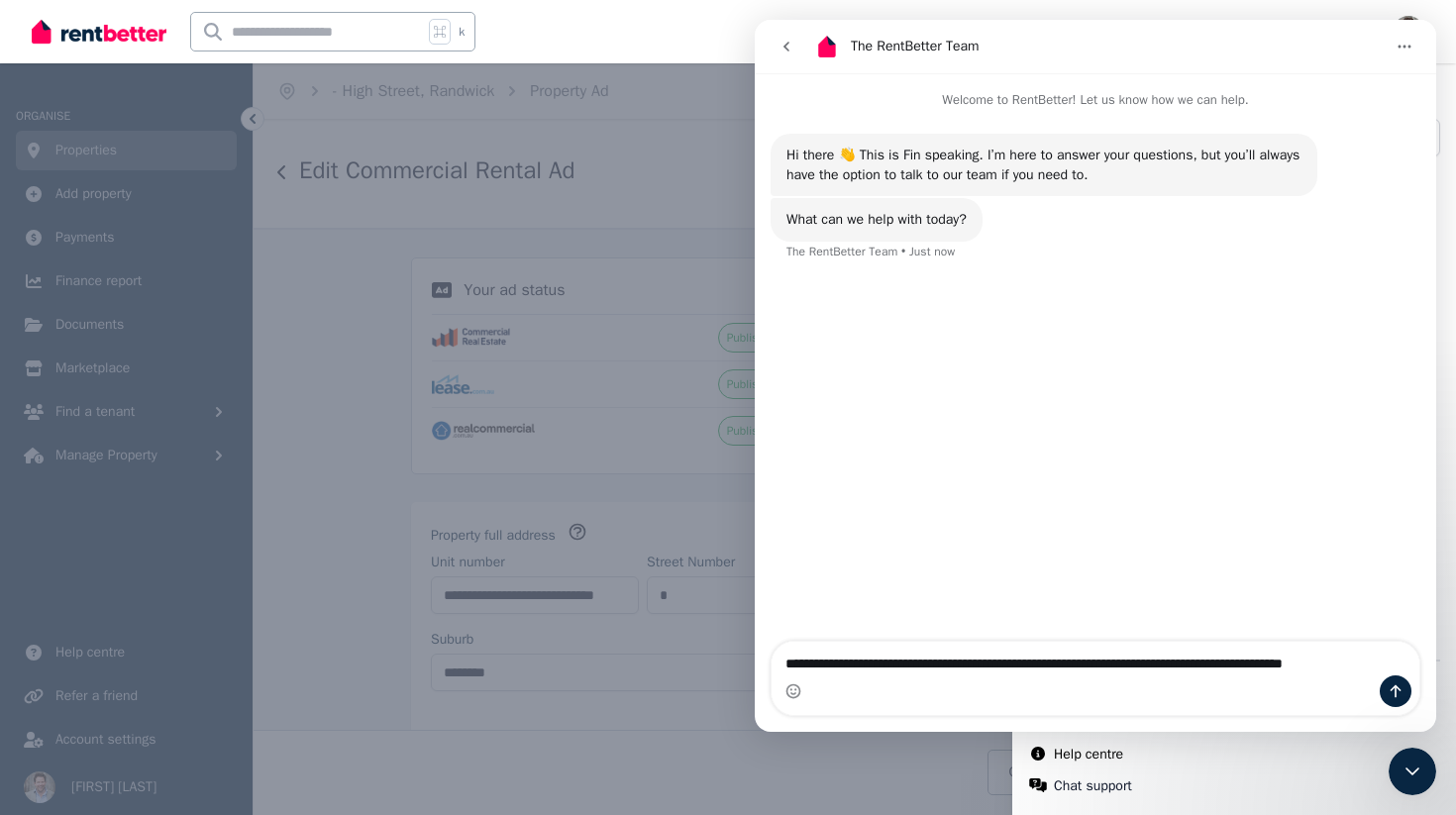 click on "**********" at bounding box center [1095, 659] 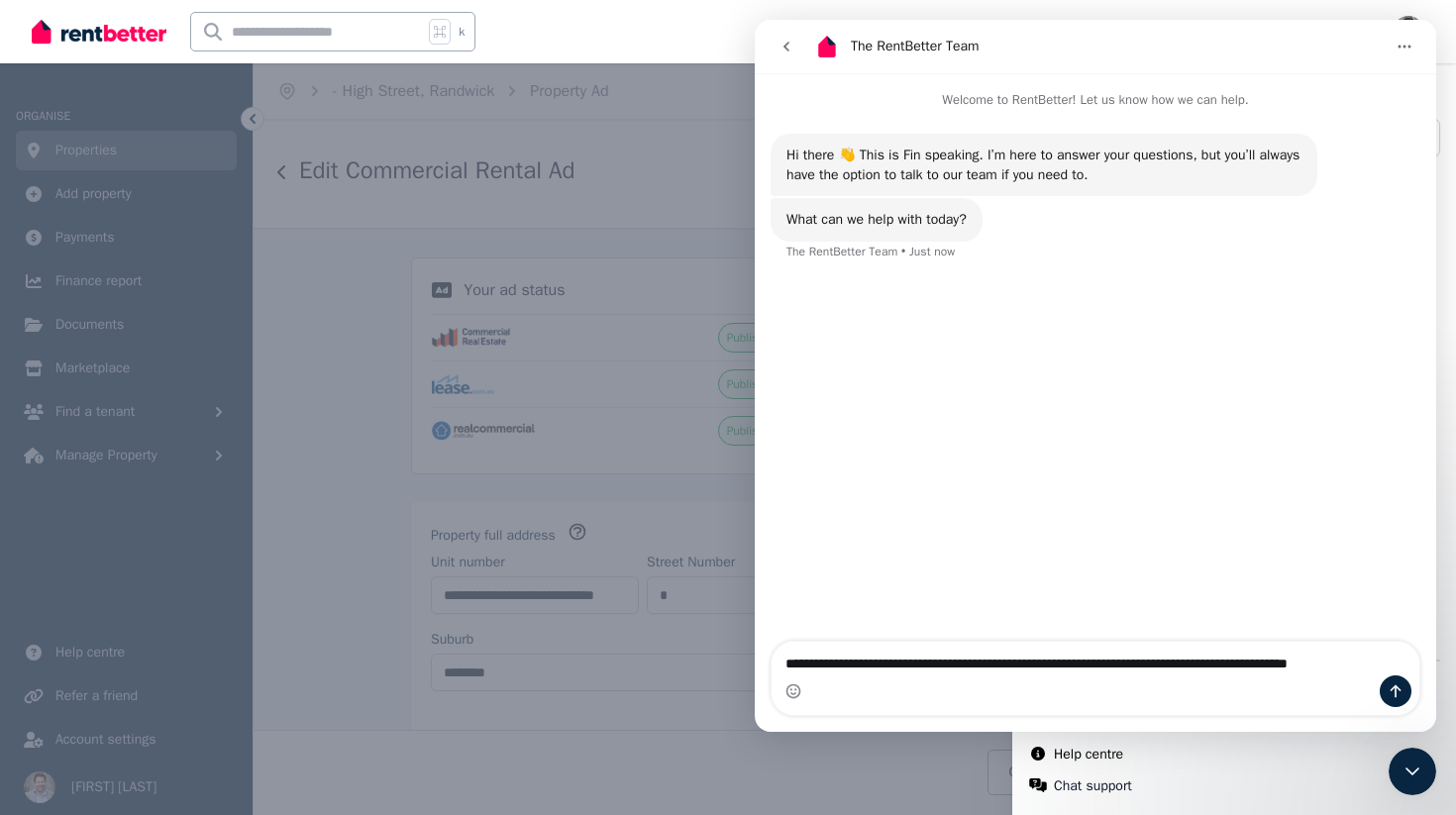 type on "**********" 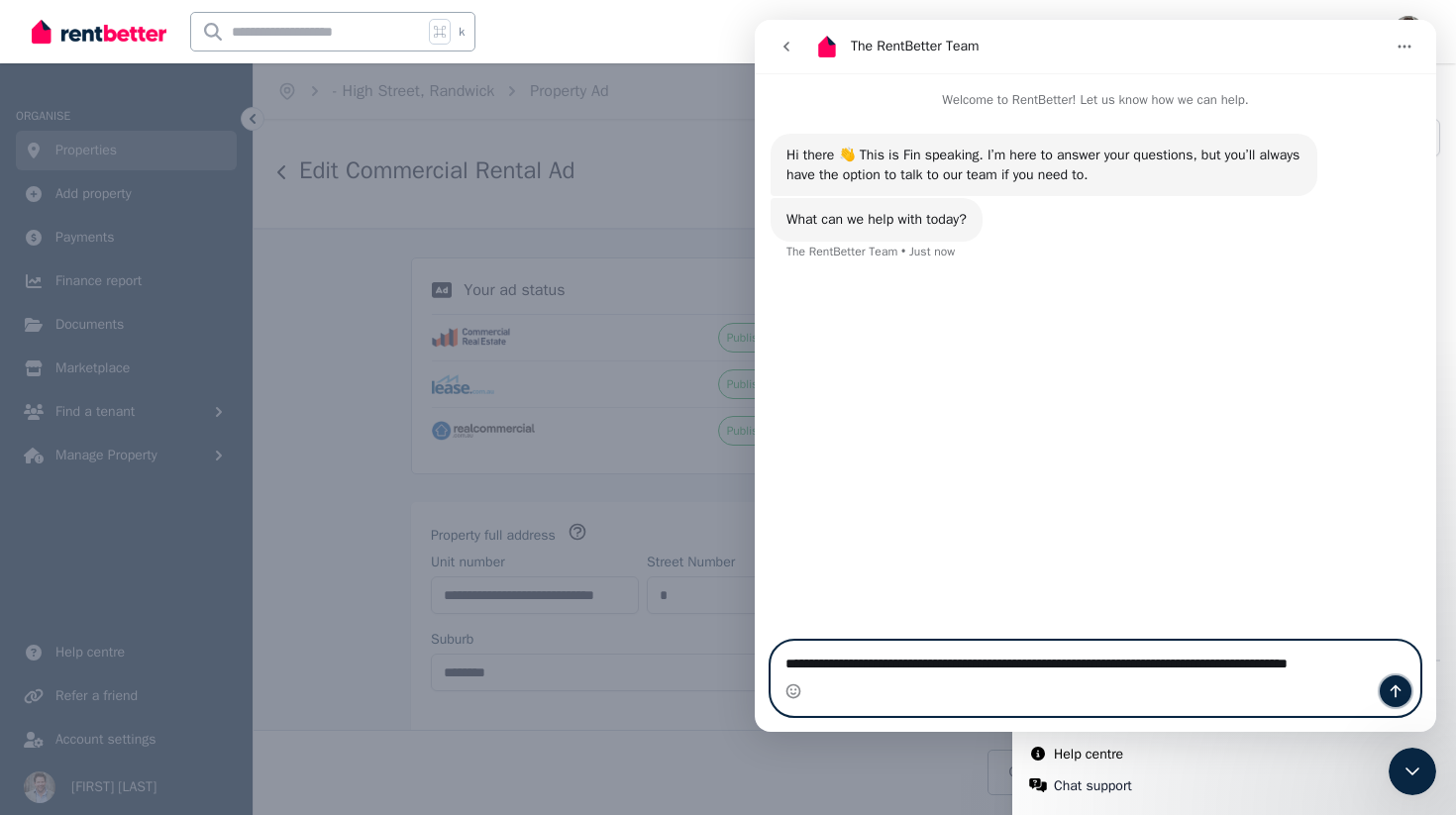 click 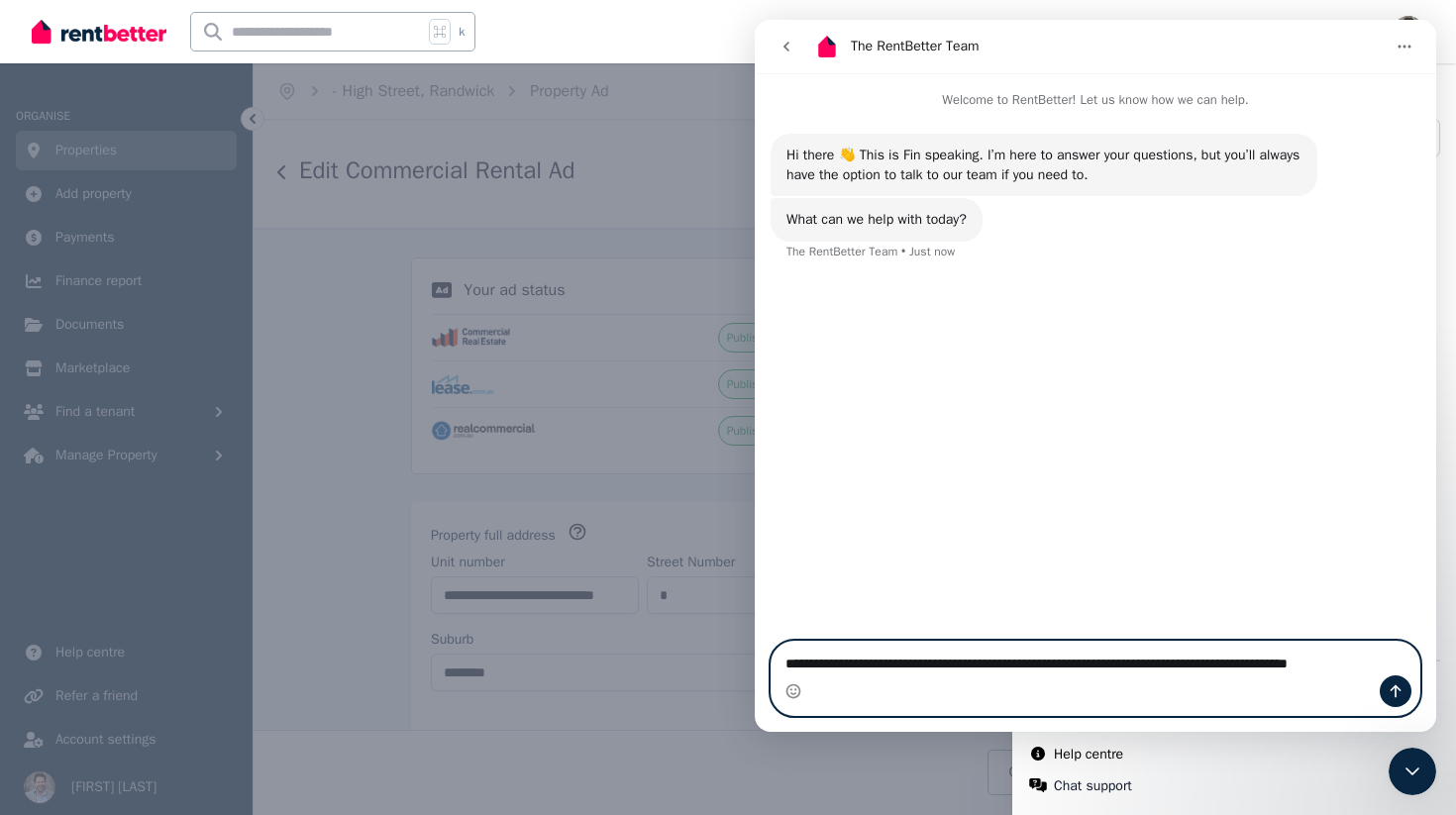 type 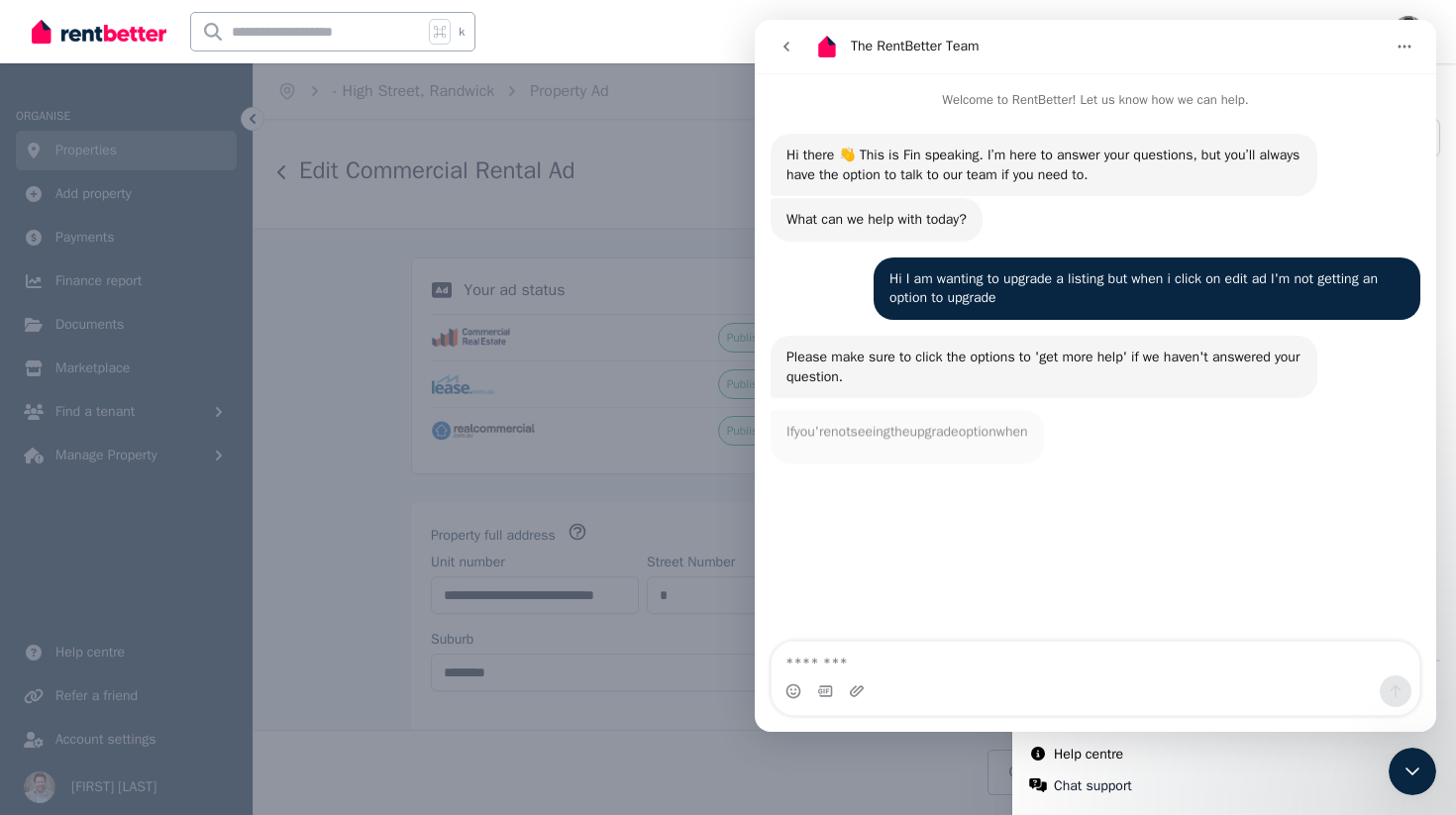 scroll, scrollTop: 3, scrollLeft: 0, axis: vertical 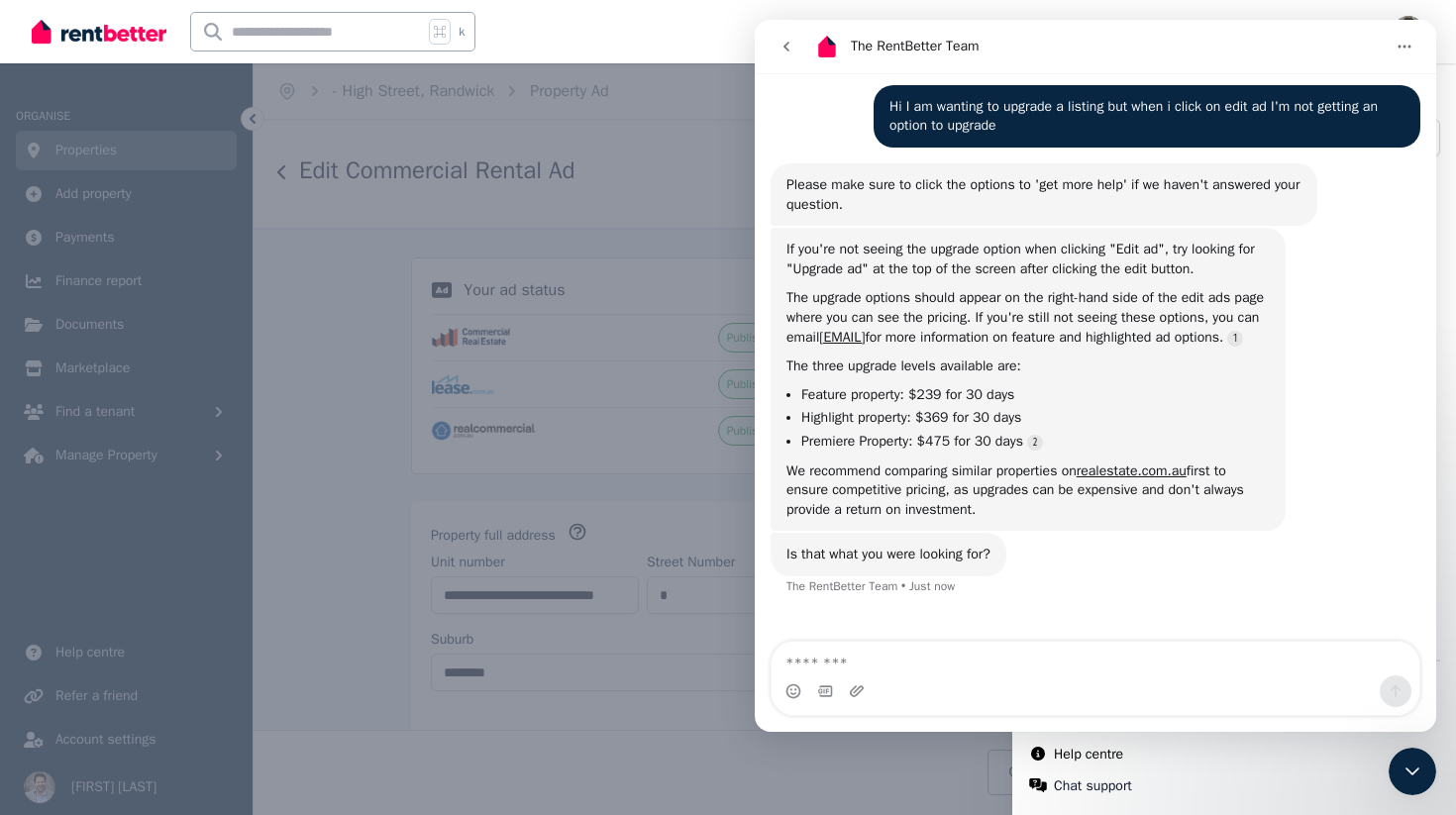 click on "Help Close panel Popular topics What is RentBetter? Conducting Viewings (or Inspections) My documents Advertising Your Property Which websites do you advertise on and what type of ads do you run? What will my ad look like? Can I edit and make changes to my ad once it has been submitted? Can I upgrade my ad to a priority listing on realestate.com.au? Will I get confirmation that my ad has been posted? Managing Applications Managing Enquiries Running Tenant Checks Chat with us live What's new in RentBetter? Give feedback Help centre Chat support" at bounding box center [728, 407] 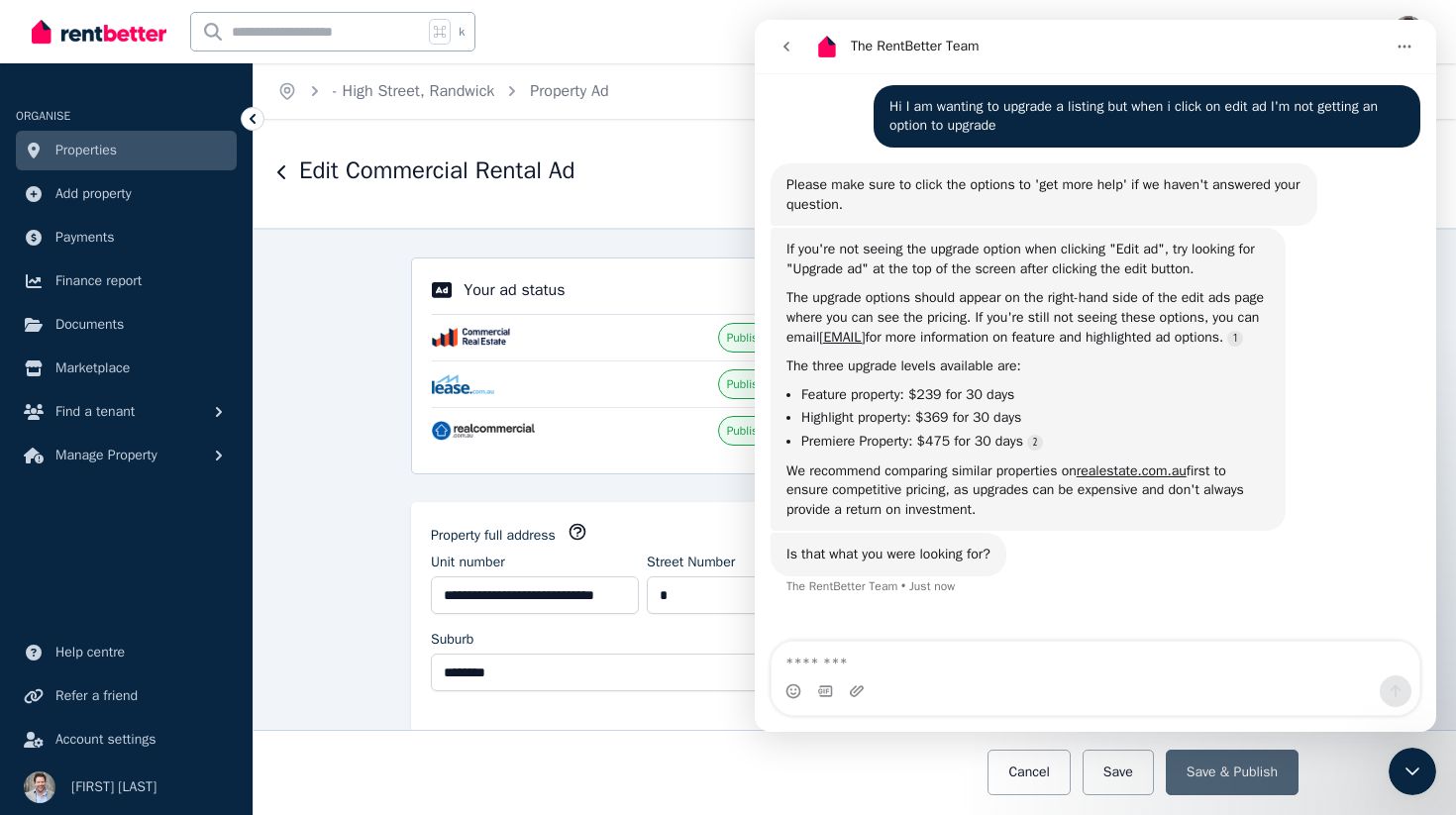 click on "Edit Commercial Rental Ad Published Remove Ad Publish Ad" at bounding box center [855, 173] 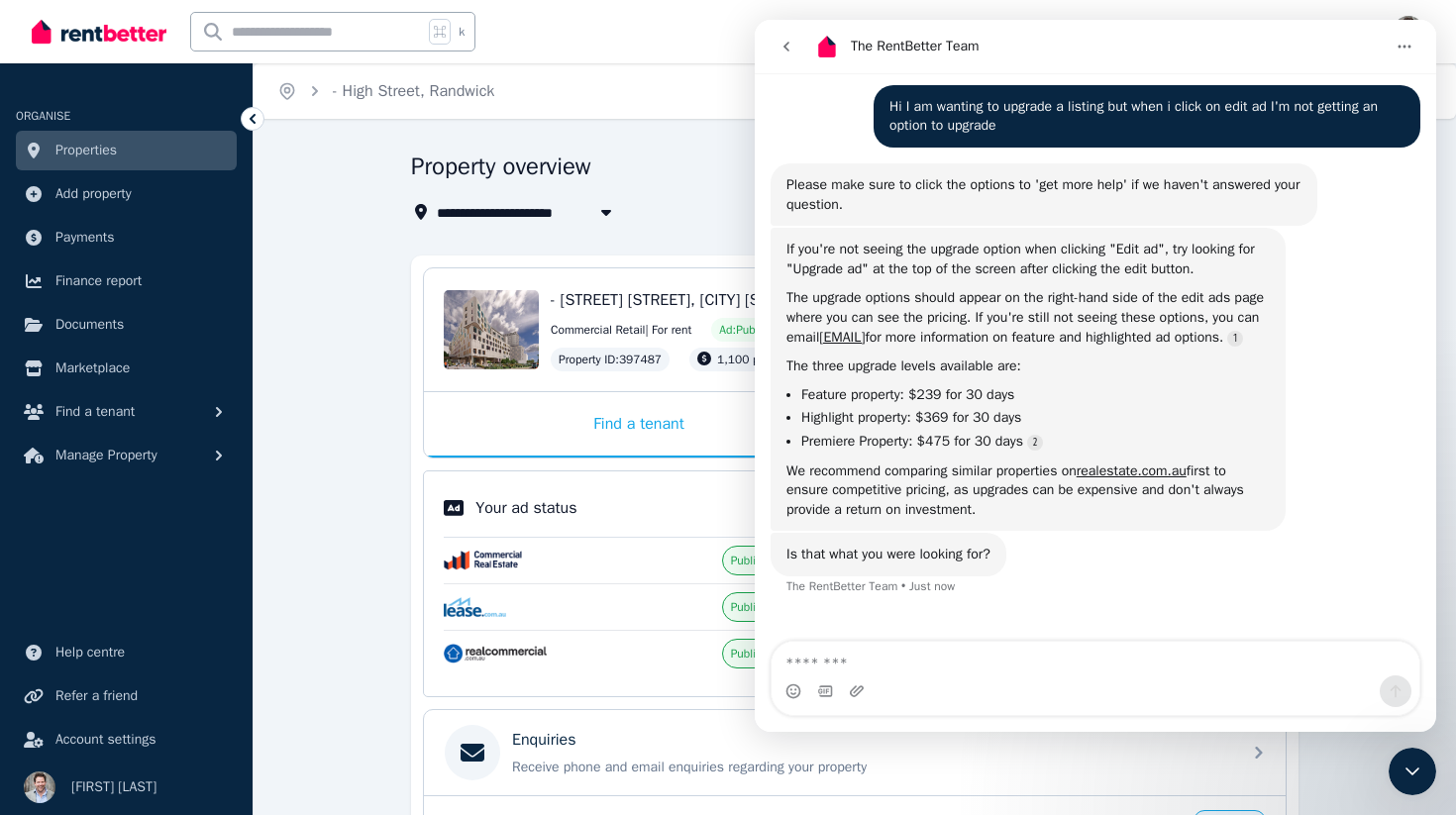 click 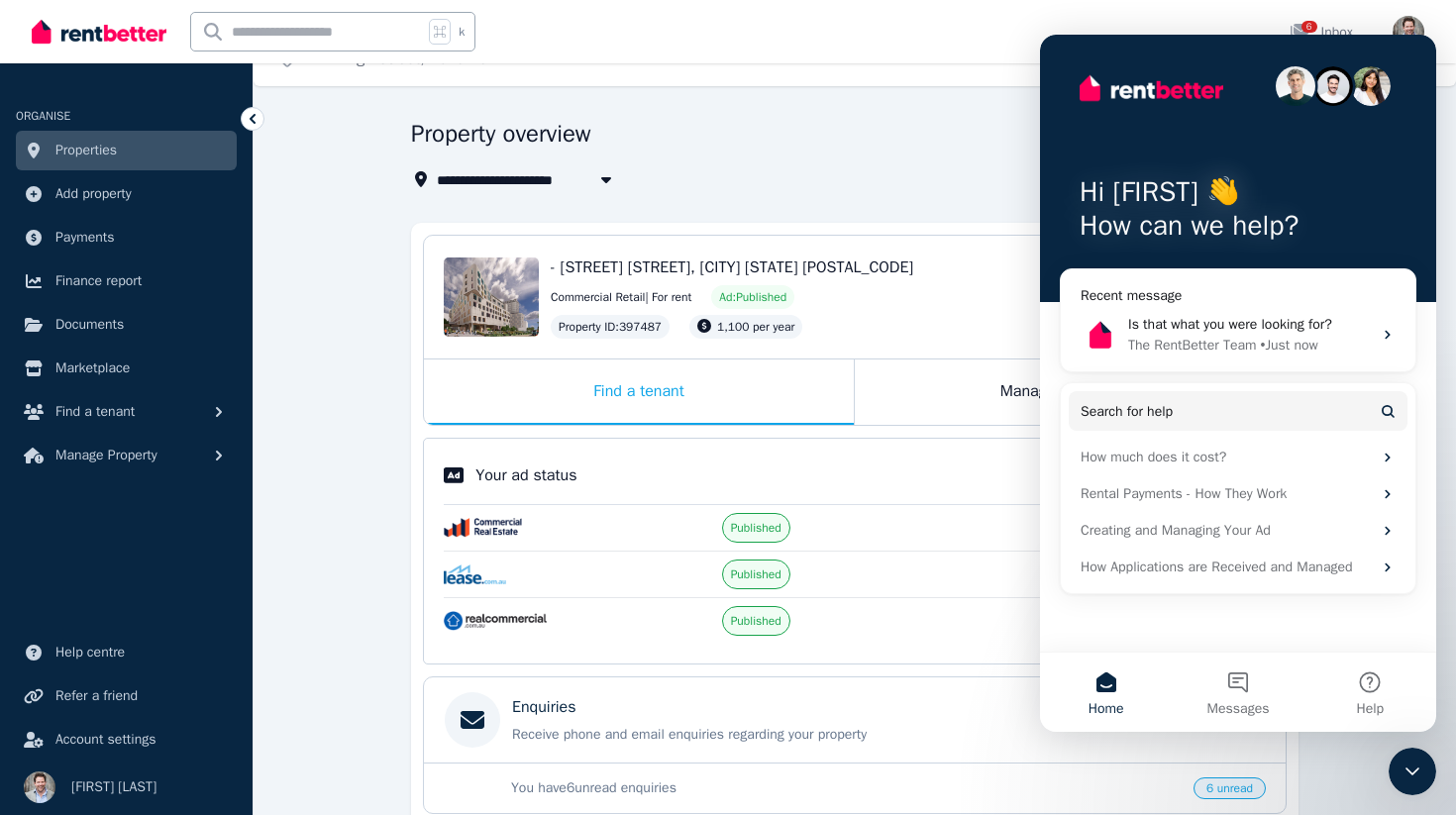 scroll, scrollTop: 0, scrollLeft: 0, axis: both 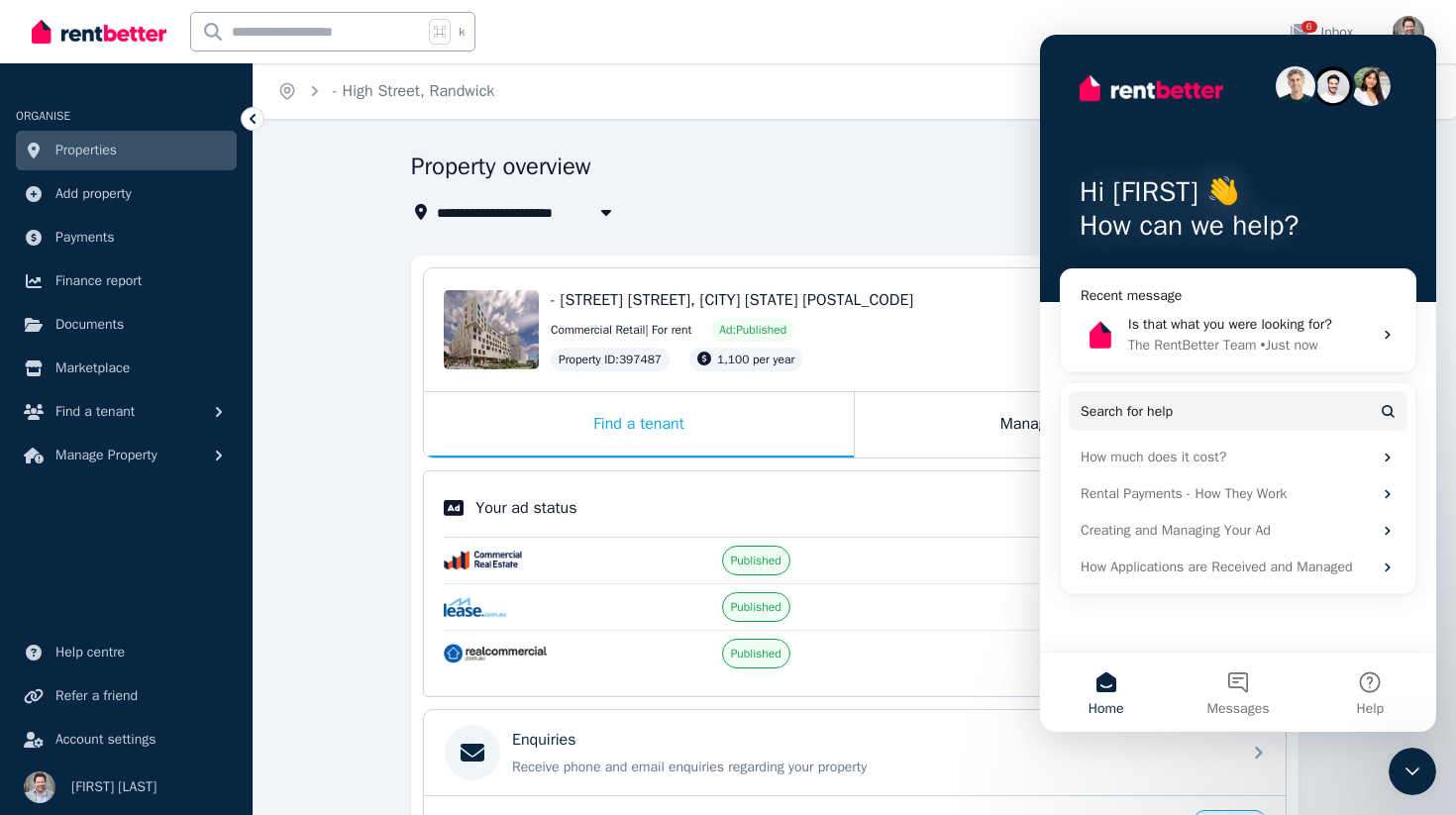 click on "k 6 Inbox" at bounding box center (694, 32) 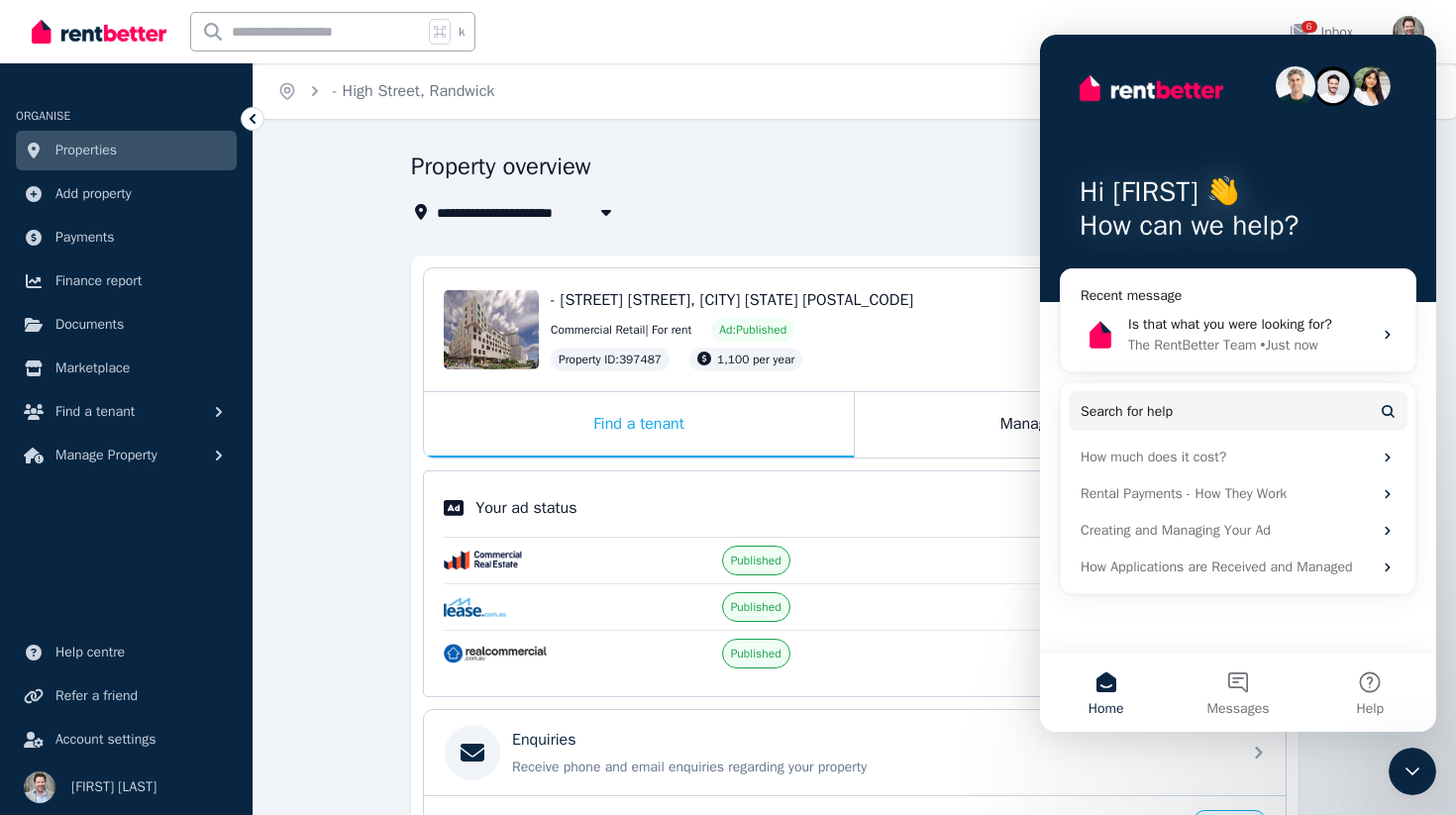 click 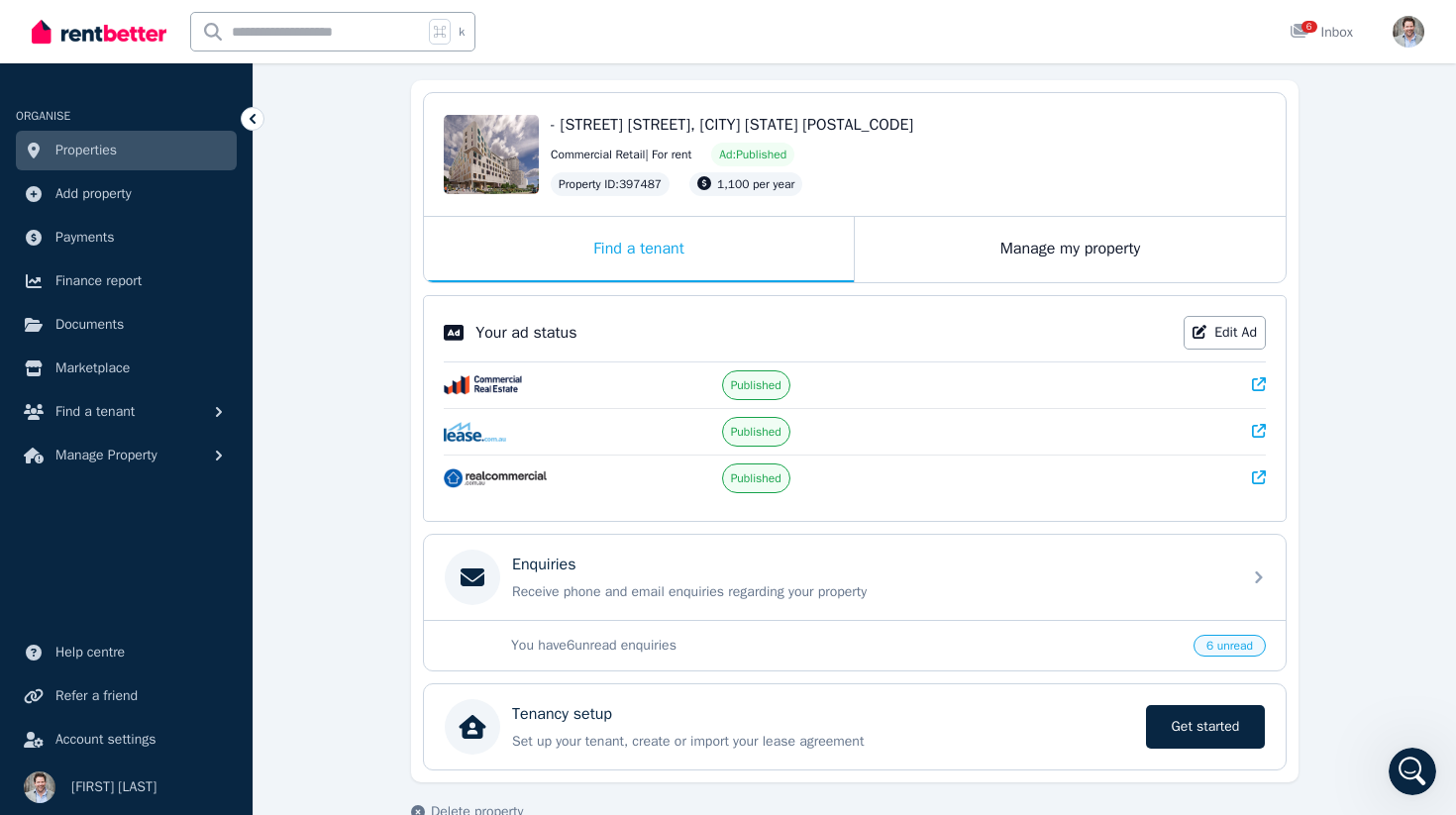 scroll, scrollTop: 187, scrollLeft: 0, axis: vertical 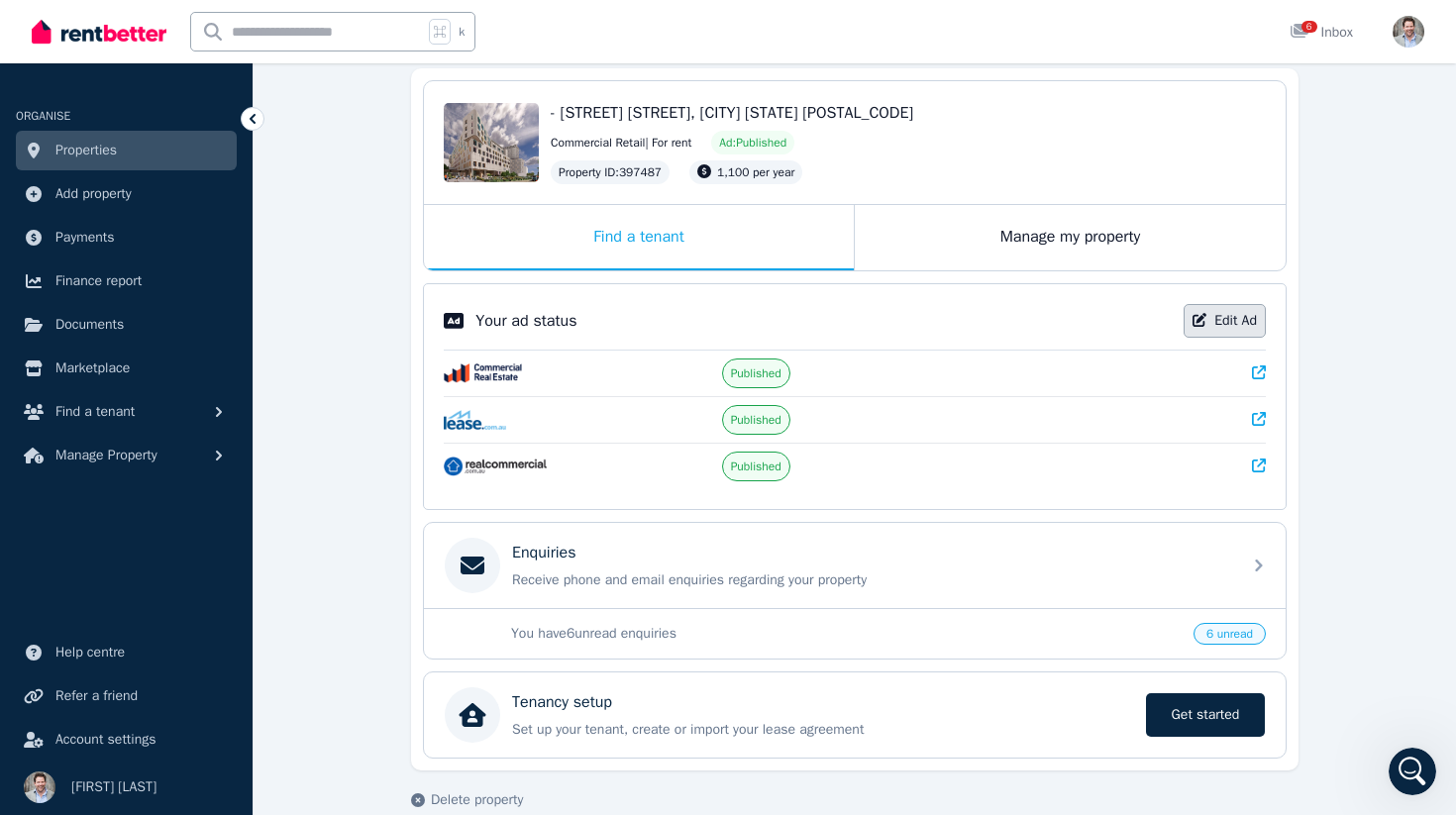 click on "Edit Ad" at bounding box center (1224, 321) 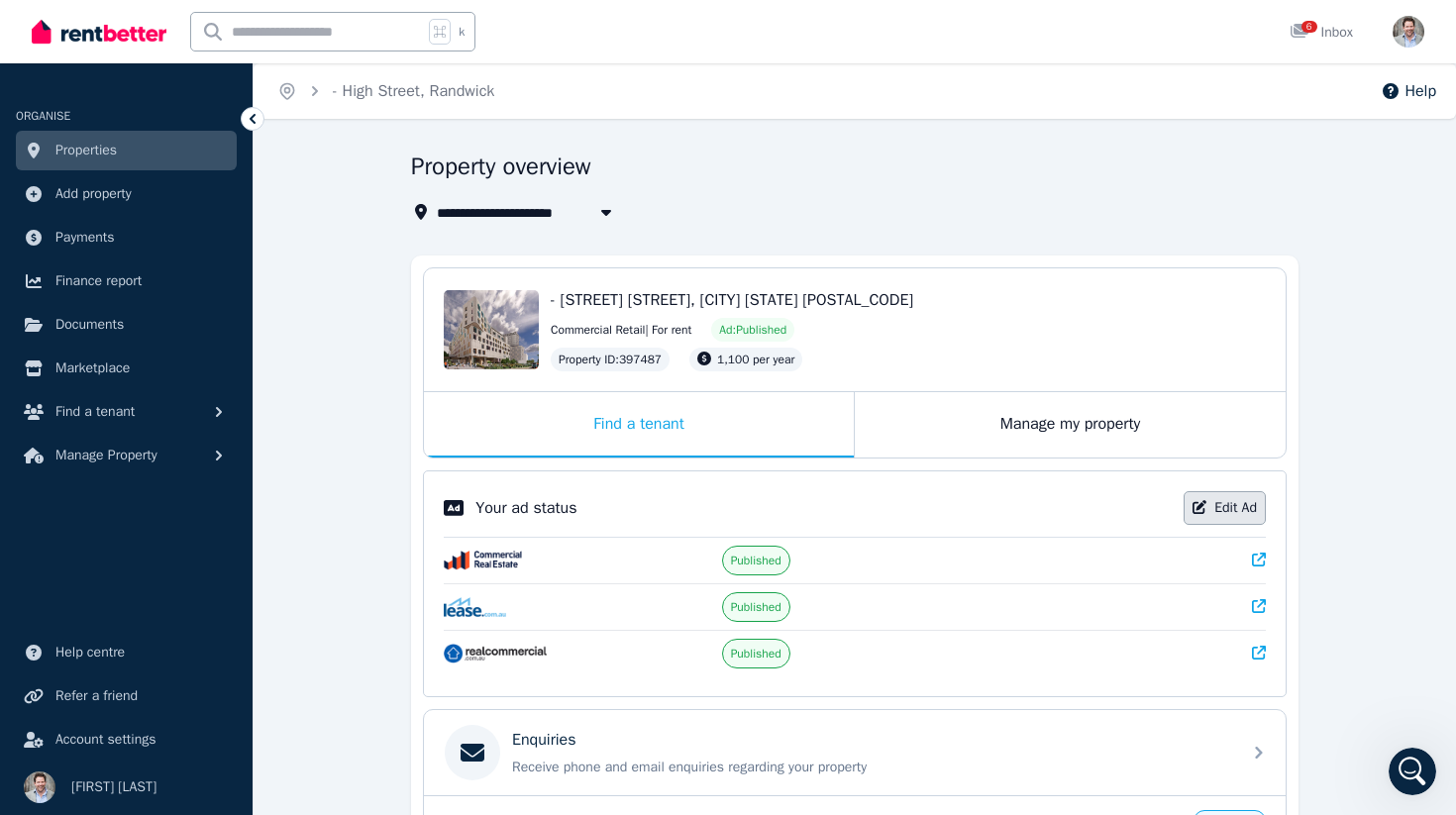 select on "***" 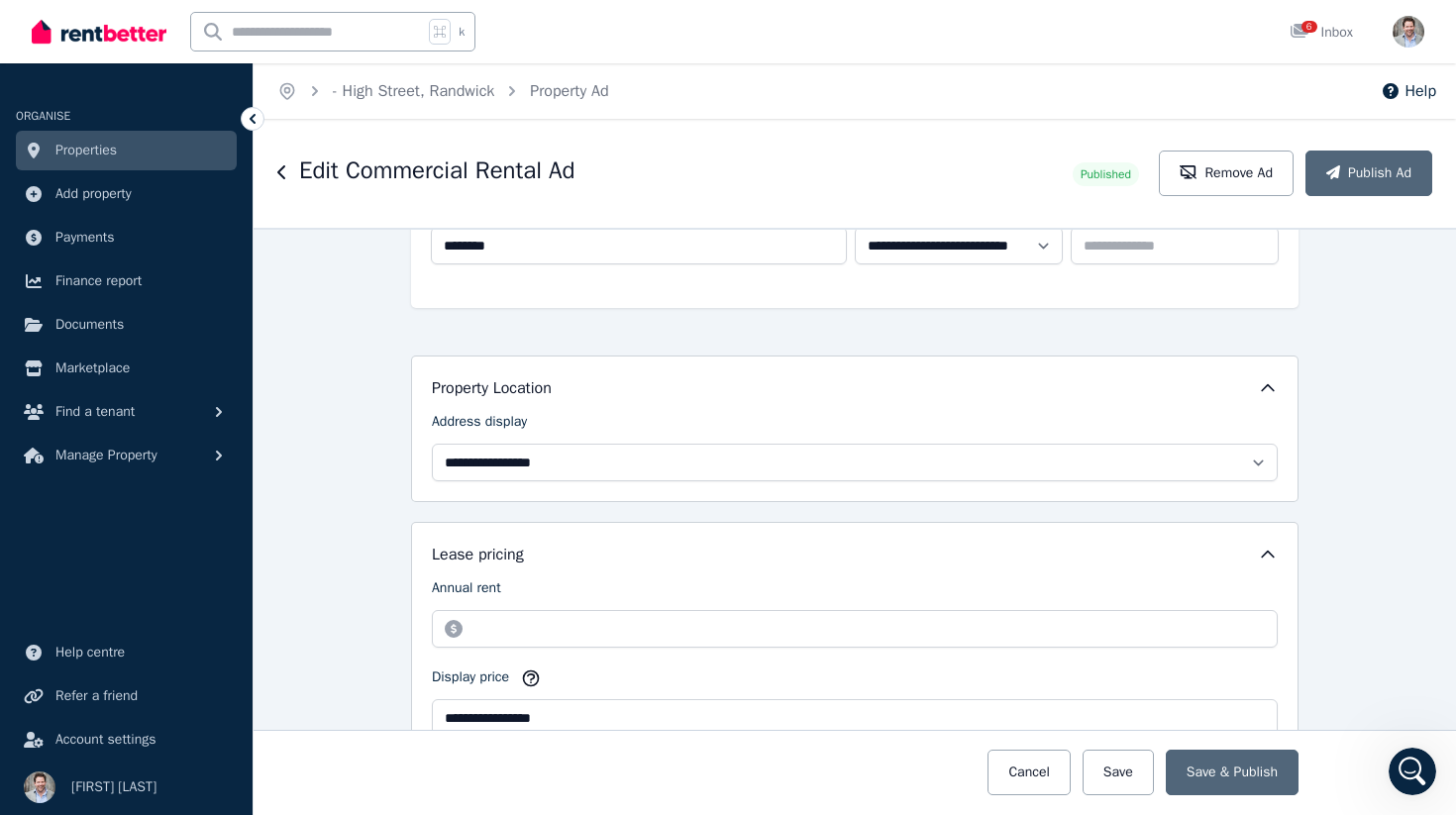 scroll, scrollTop: 0, scrollLeft: 0, axis: both 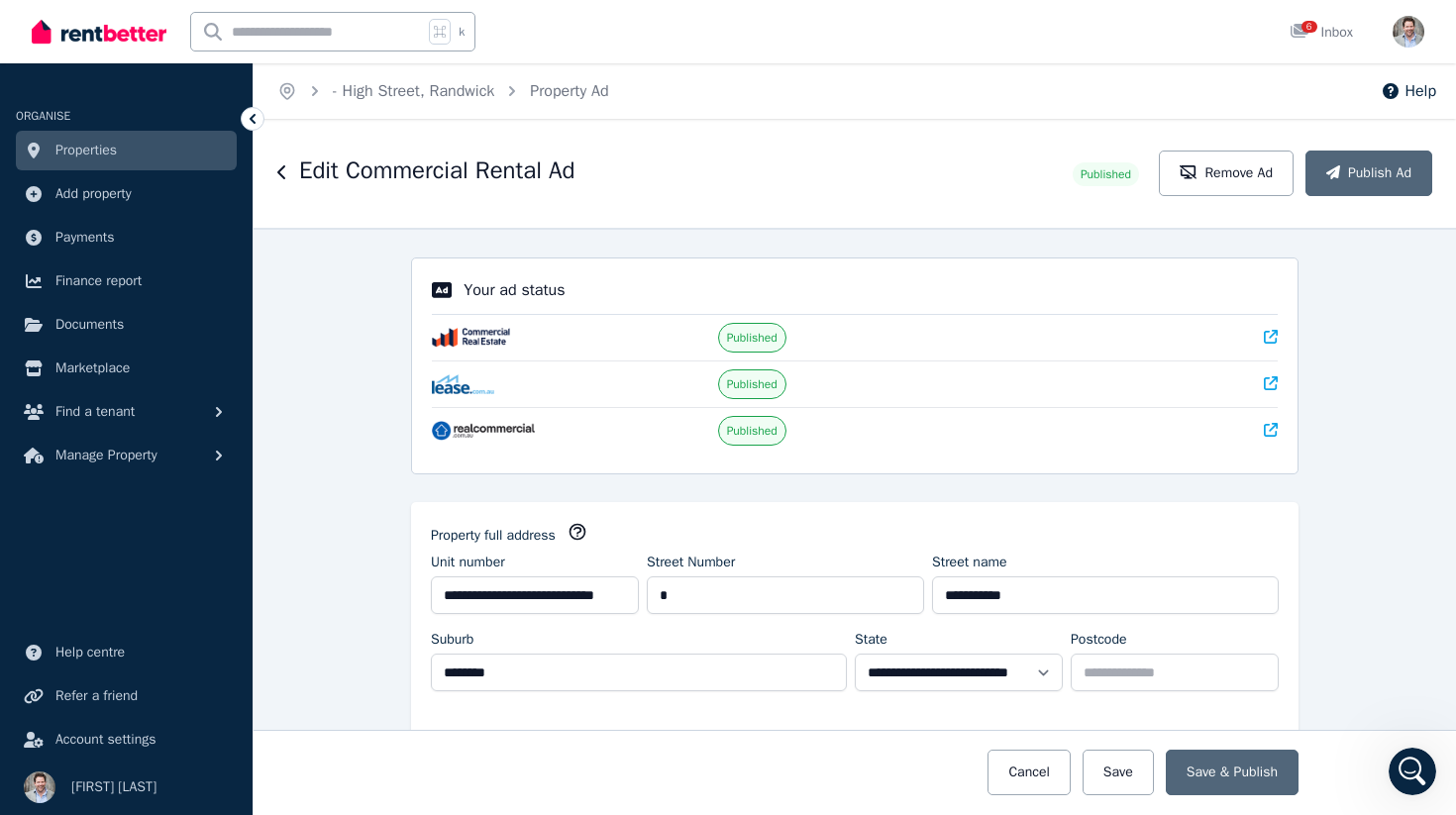 click on "Properties" at bounding box center (86, 151) 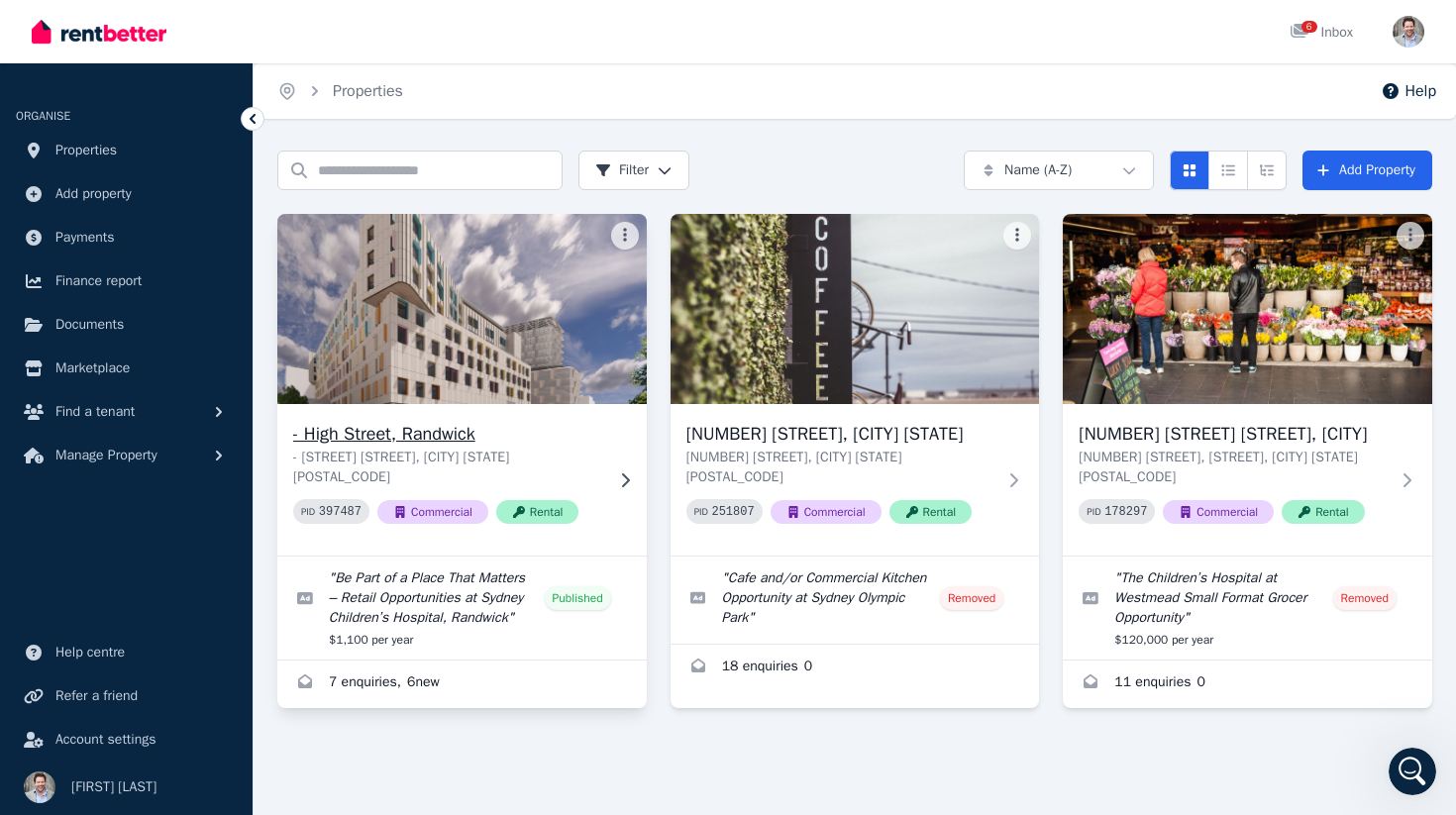 click on "- High Street, Randwick" at bounding box center (448, 434) 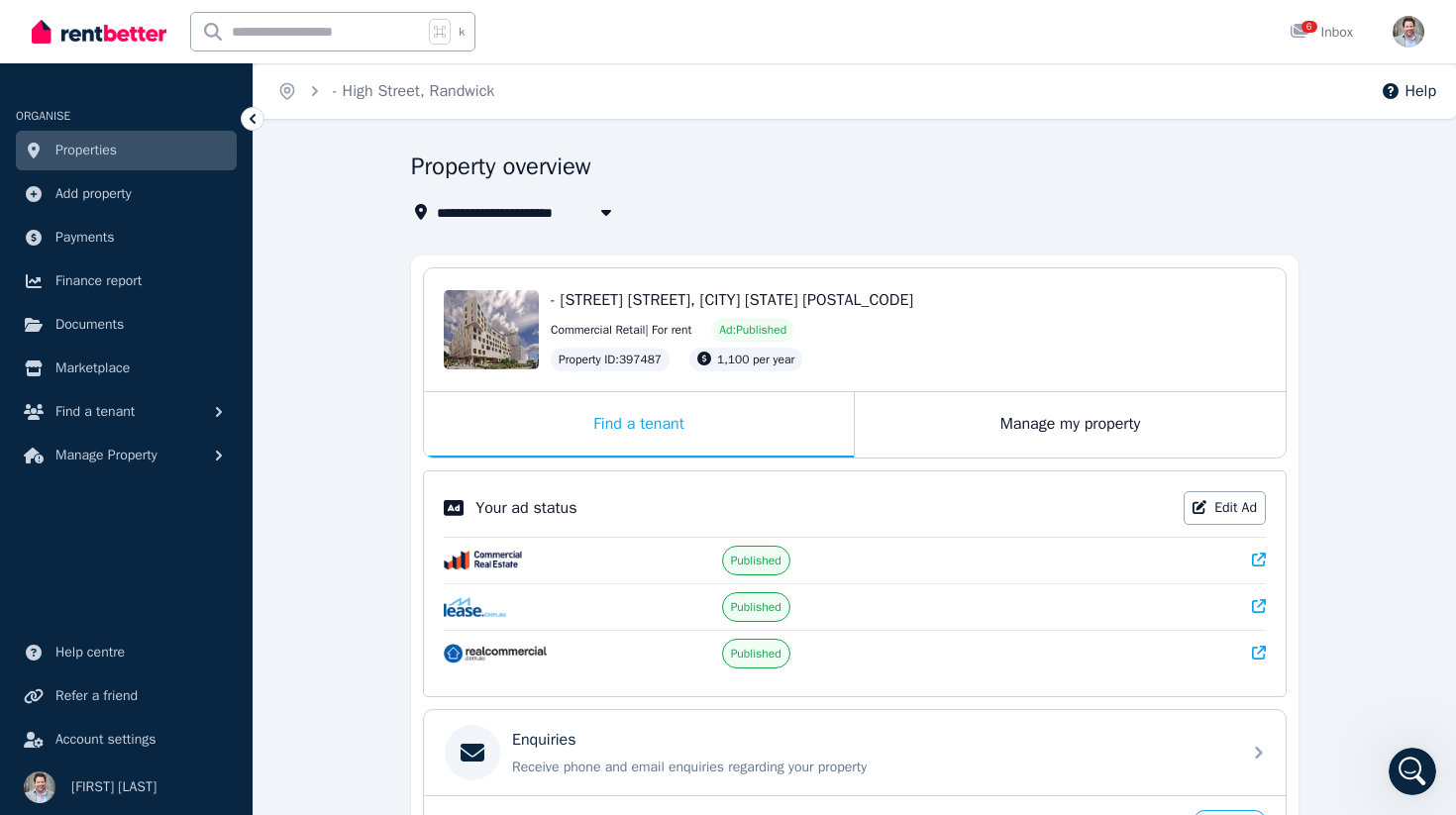 click on "Property ID :  397487 1,100 per year" at bounding box center (908, 359) 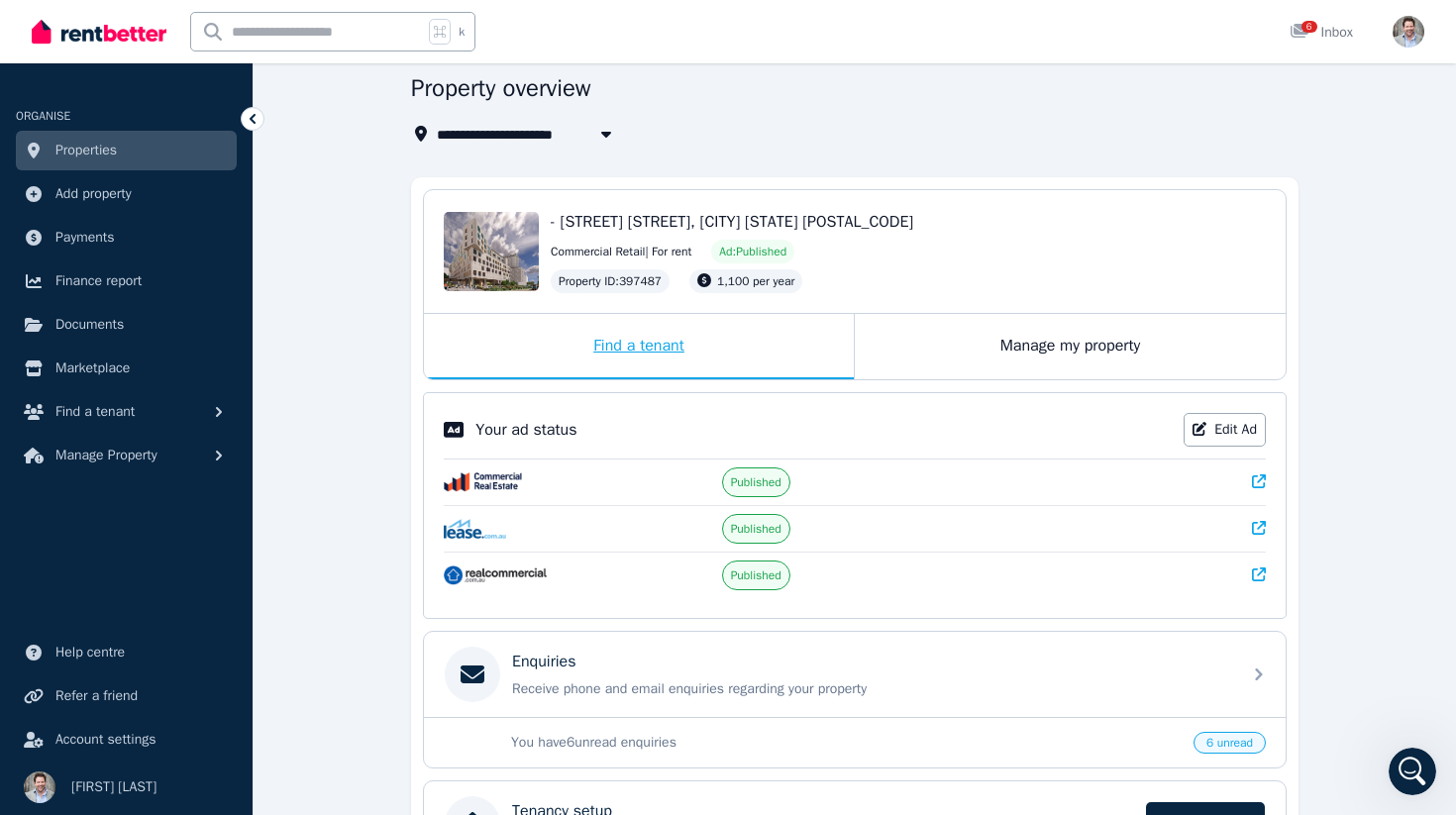 scroll, scrollTop: 74, scrollLeft: 0, axis: vertical 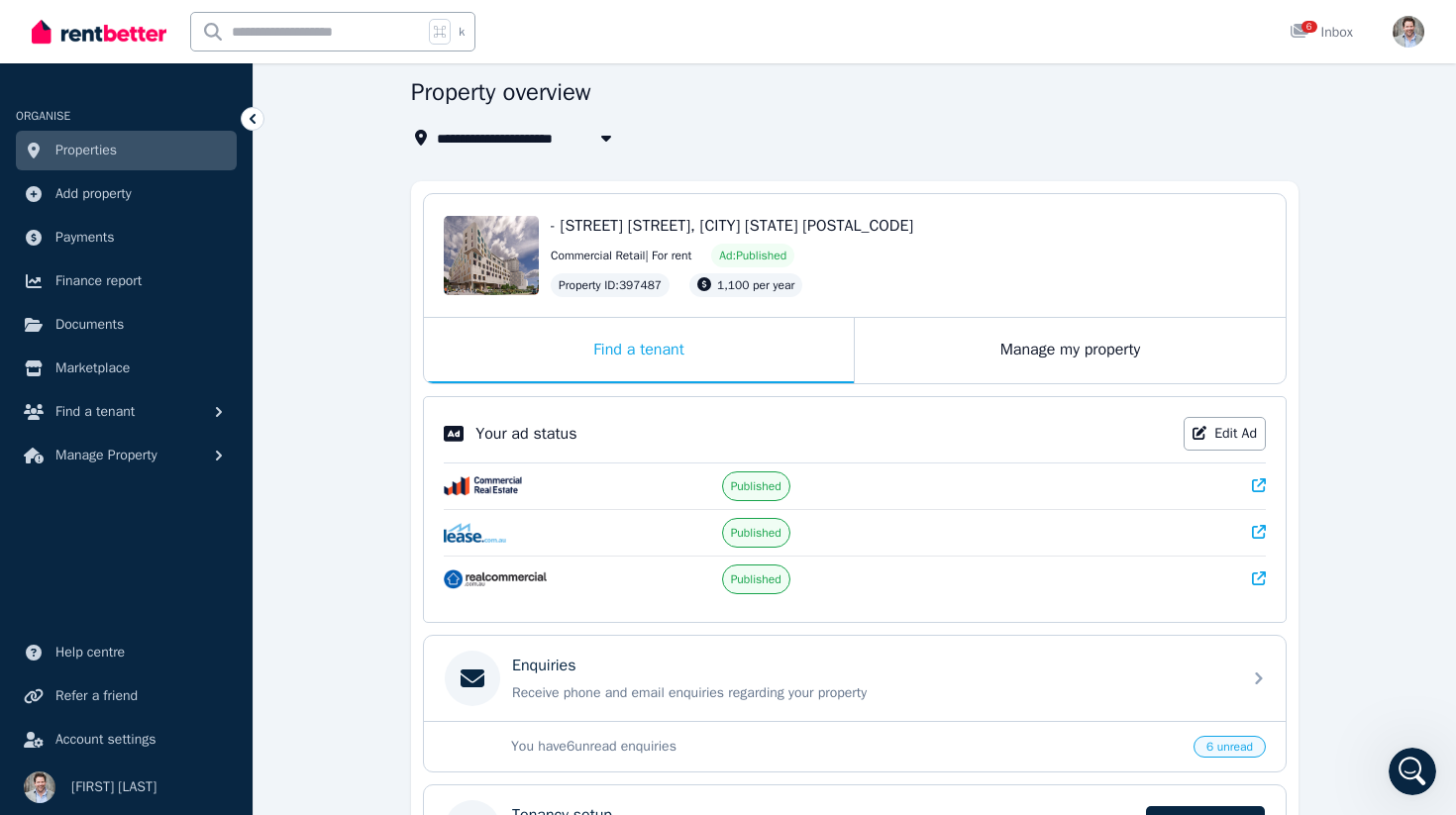 click 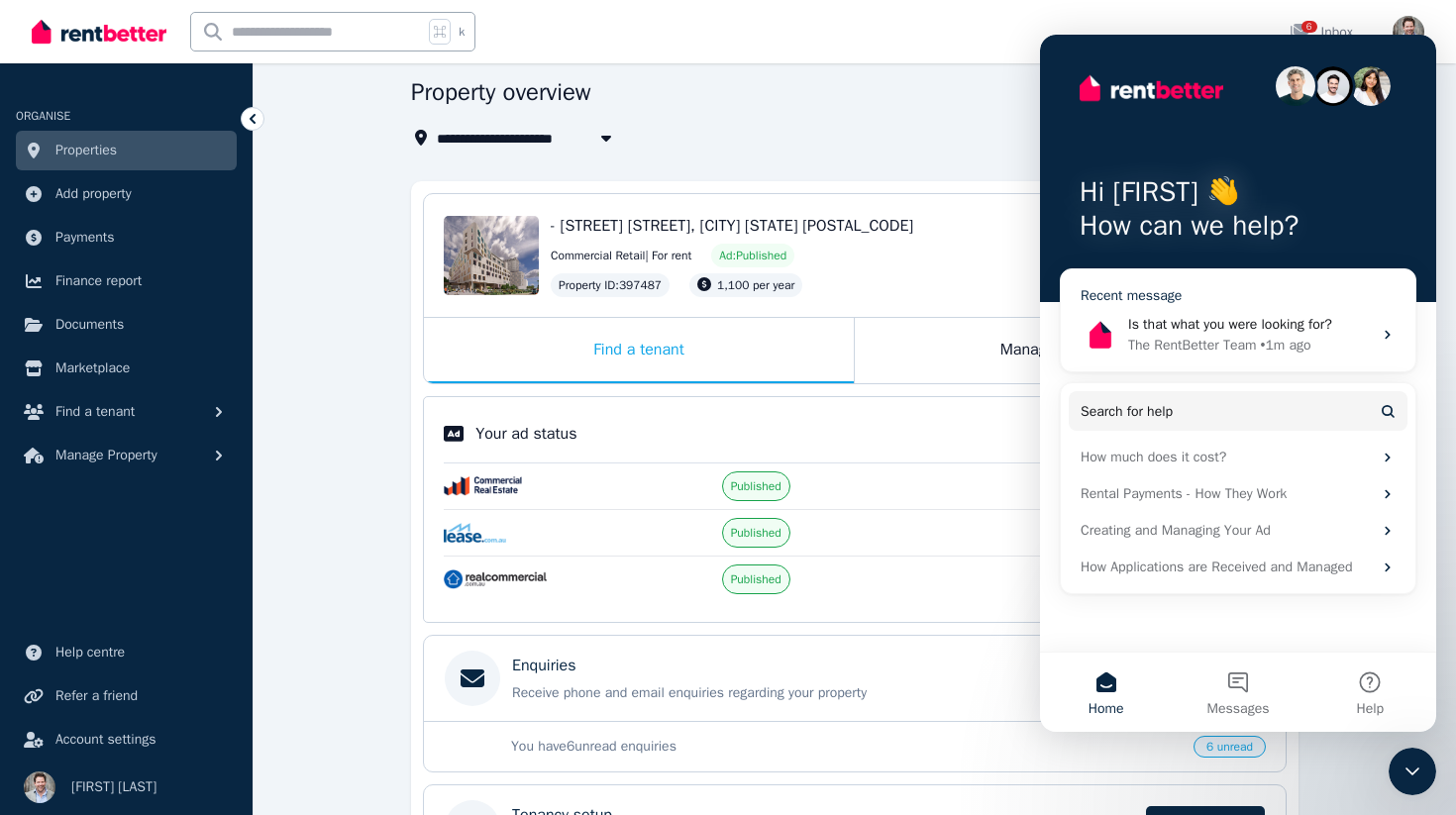 click on "The RentBetter Team" at bounding box center [1192, 345] 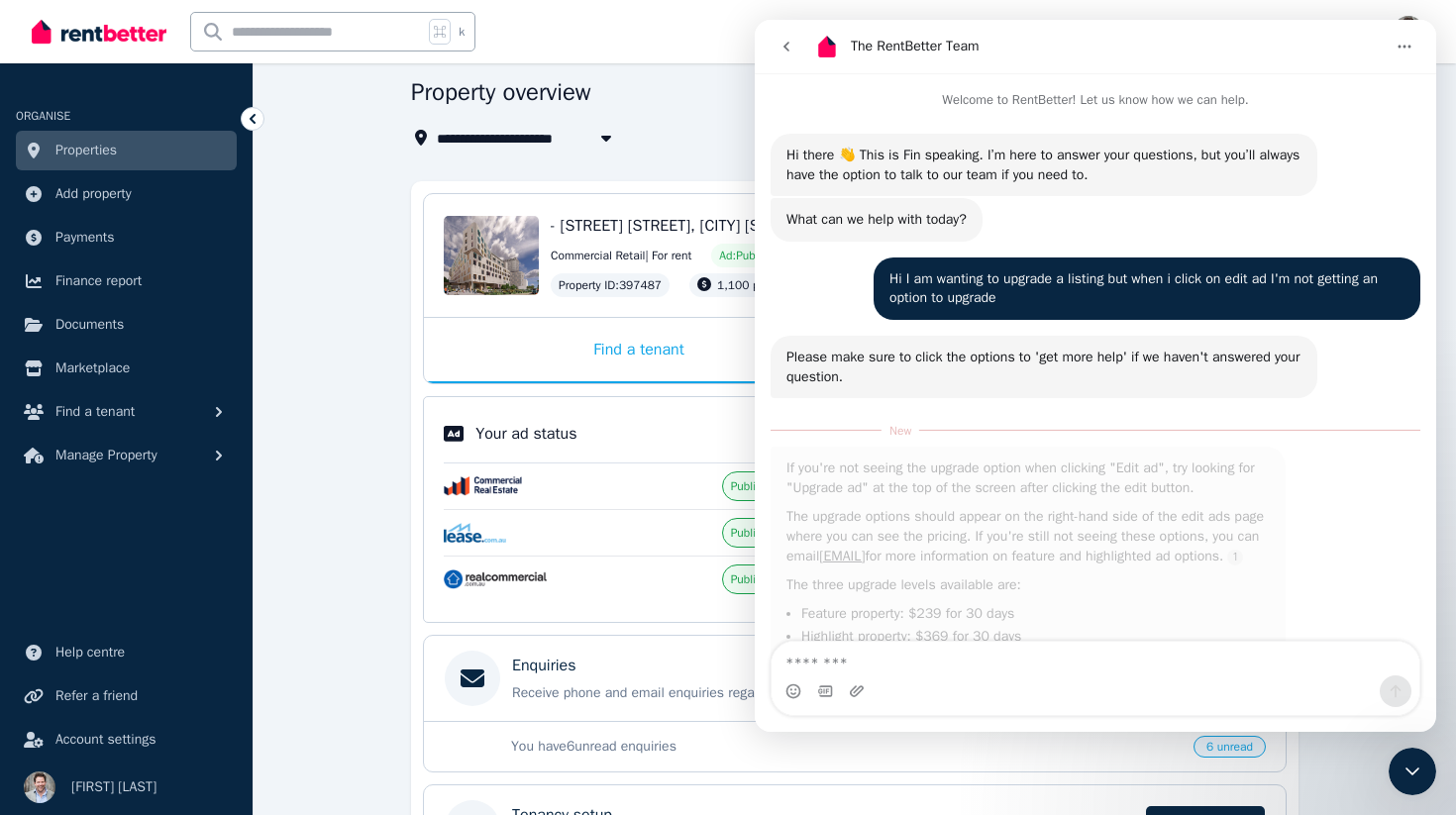 scroll, scrollTop: 3, scrollLeft: 0, axis: vertical 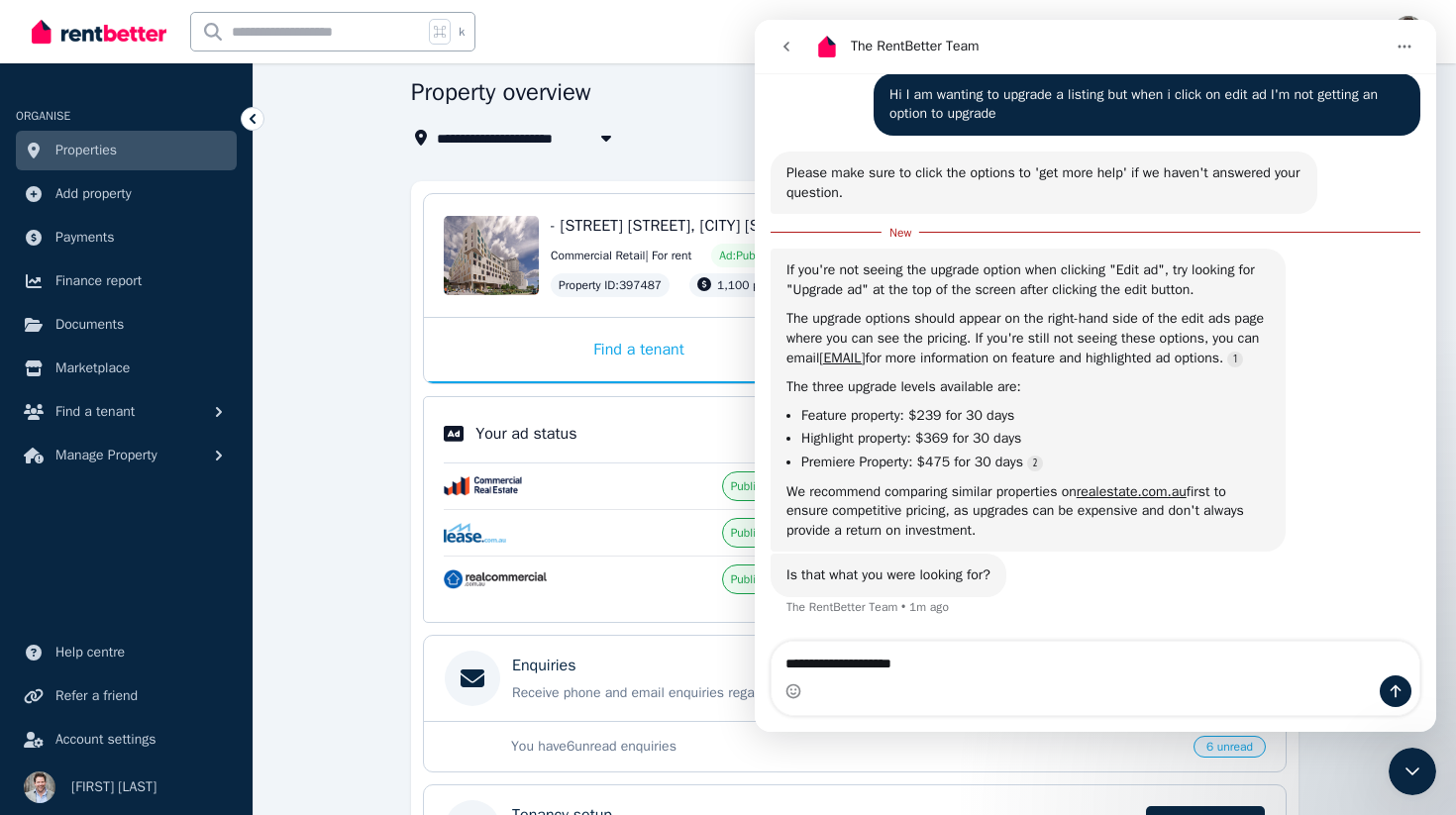 type on "**********" 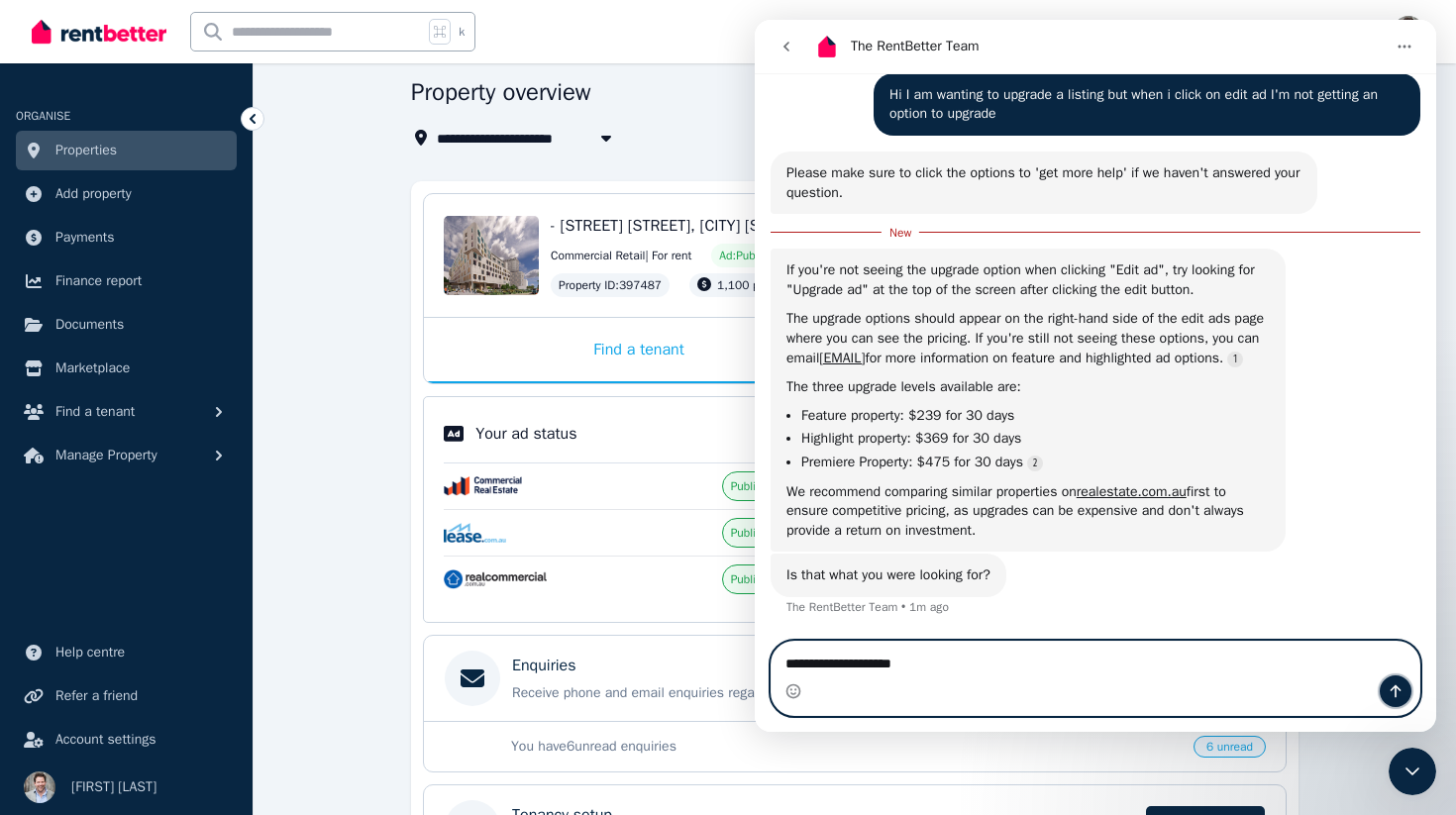 click 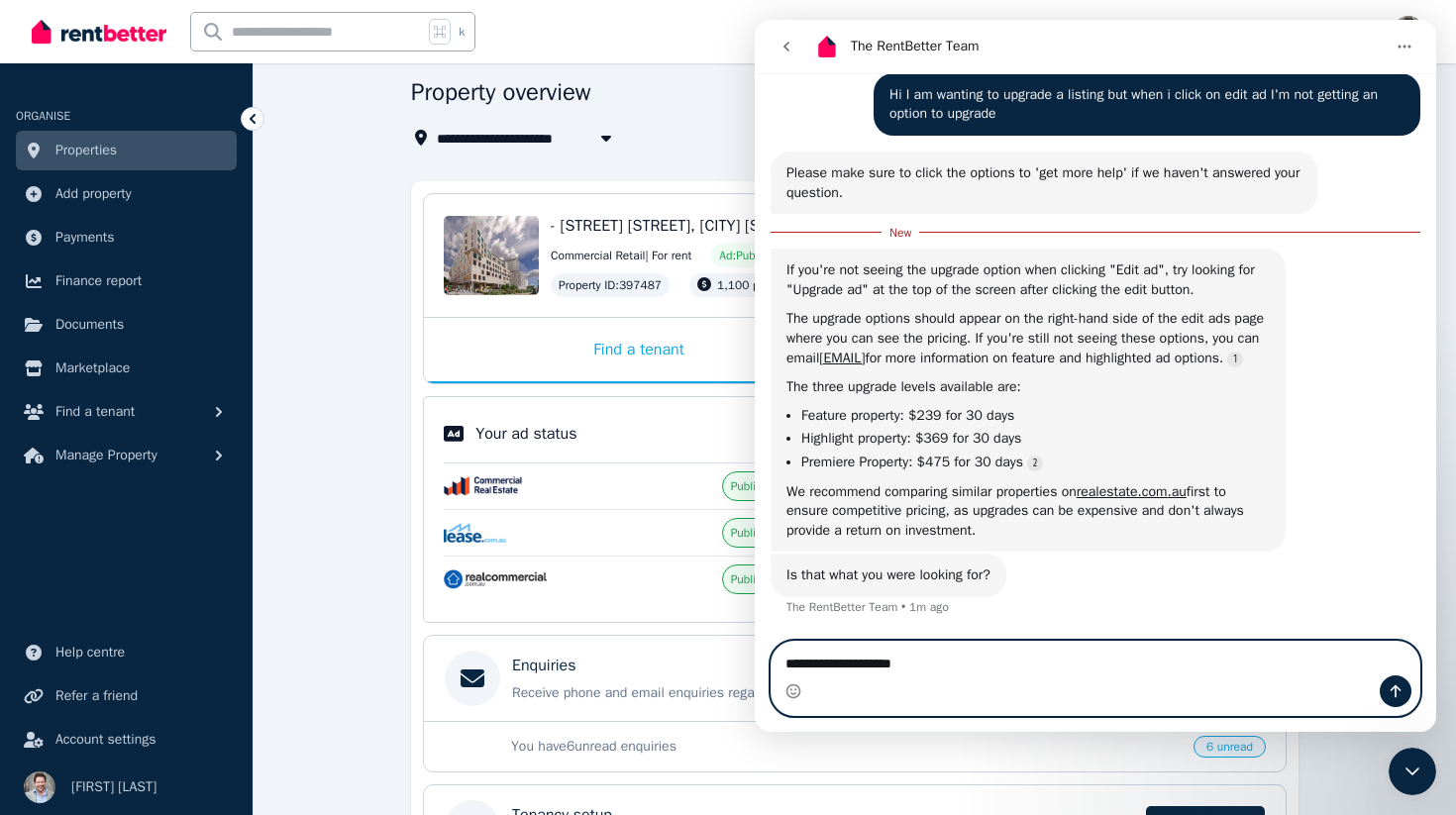 type 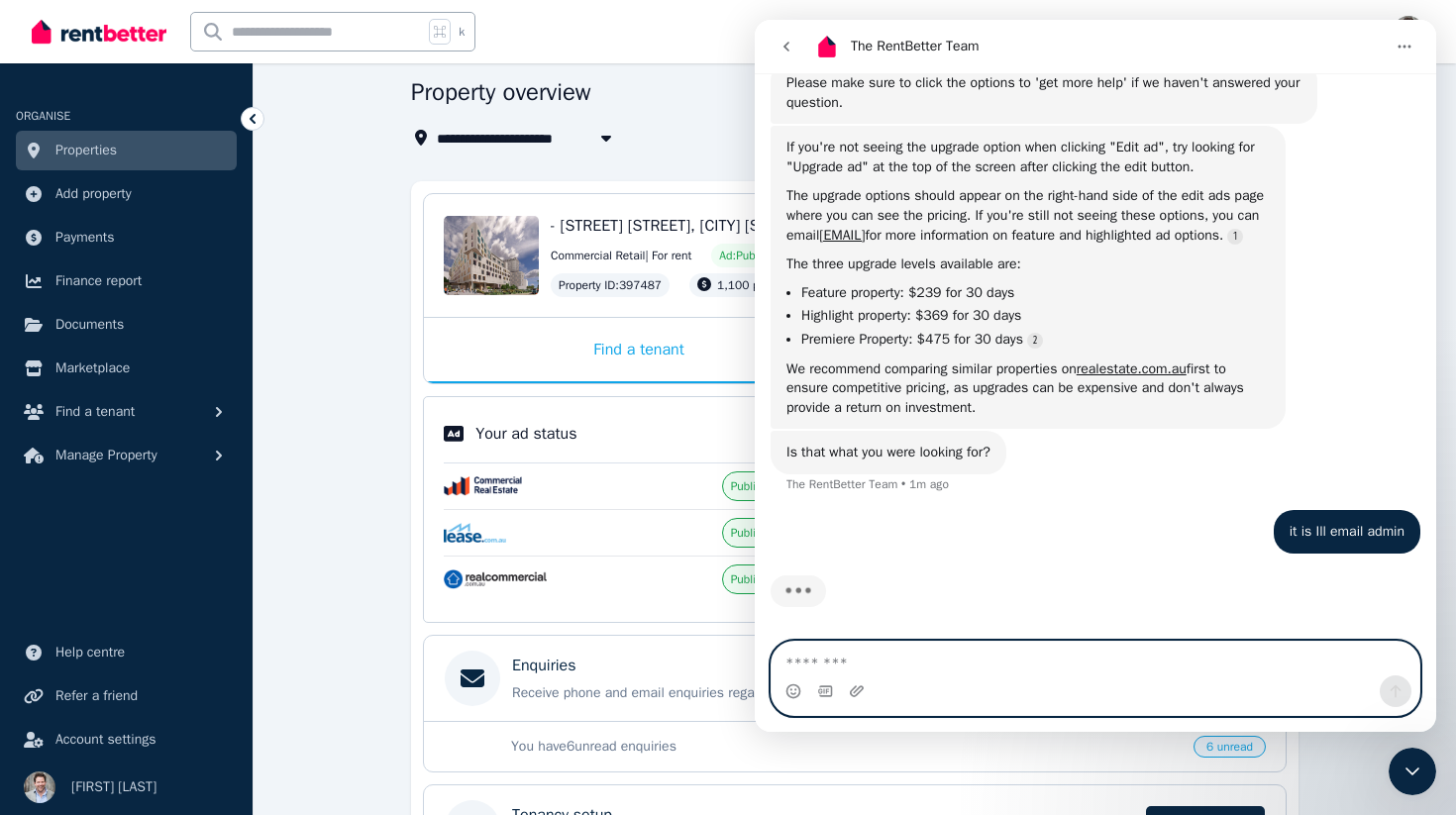 scroll, scrollTop: 291, scrollLeft: 0, axis: vertical 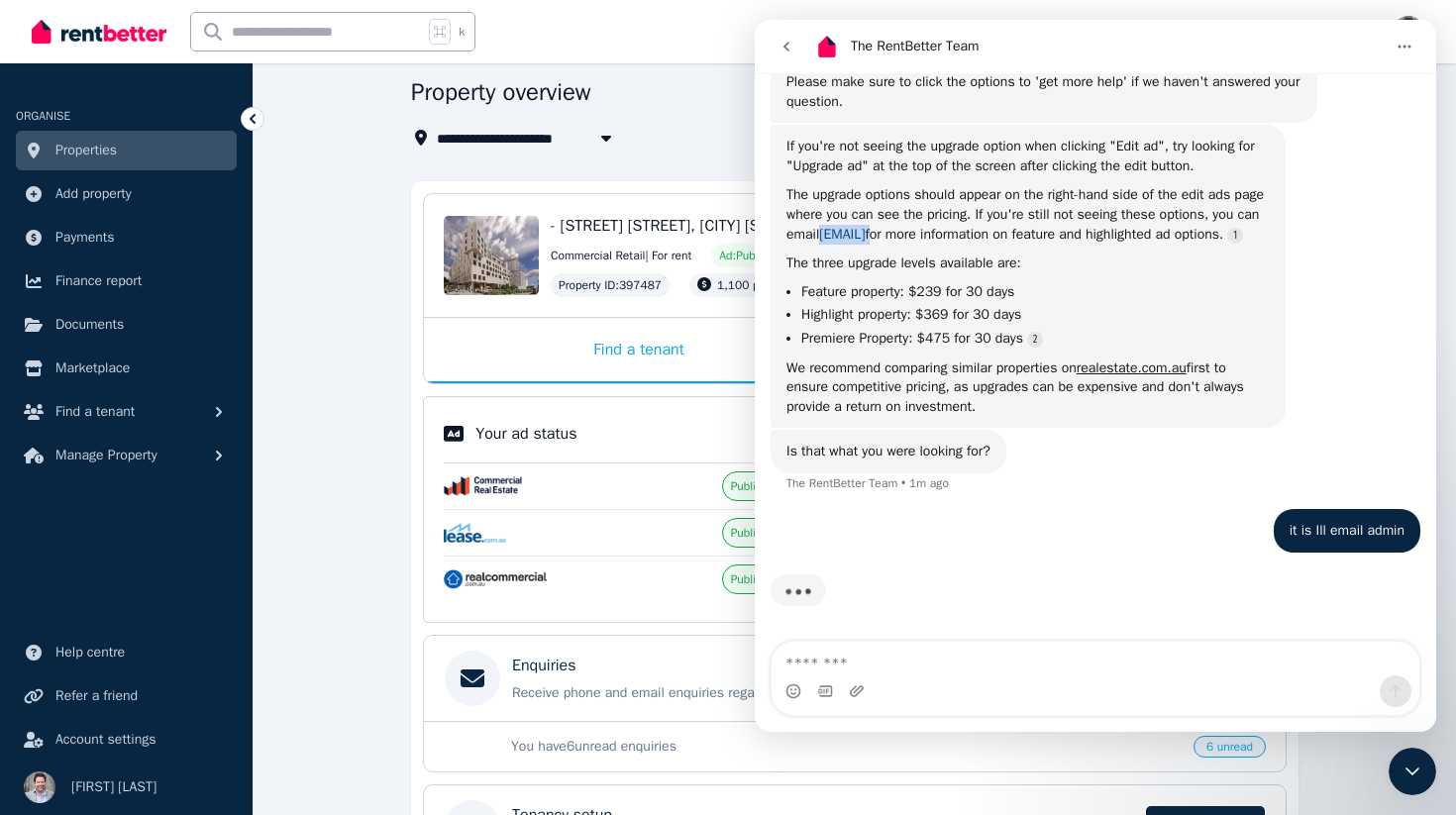 drag, startPoint x: 1045, startPoint y: 218, endPoint x: 880, endPoint y: 218, distance: 165 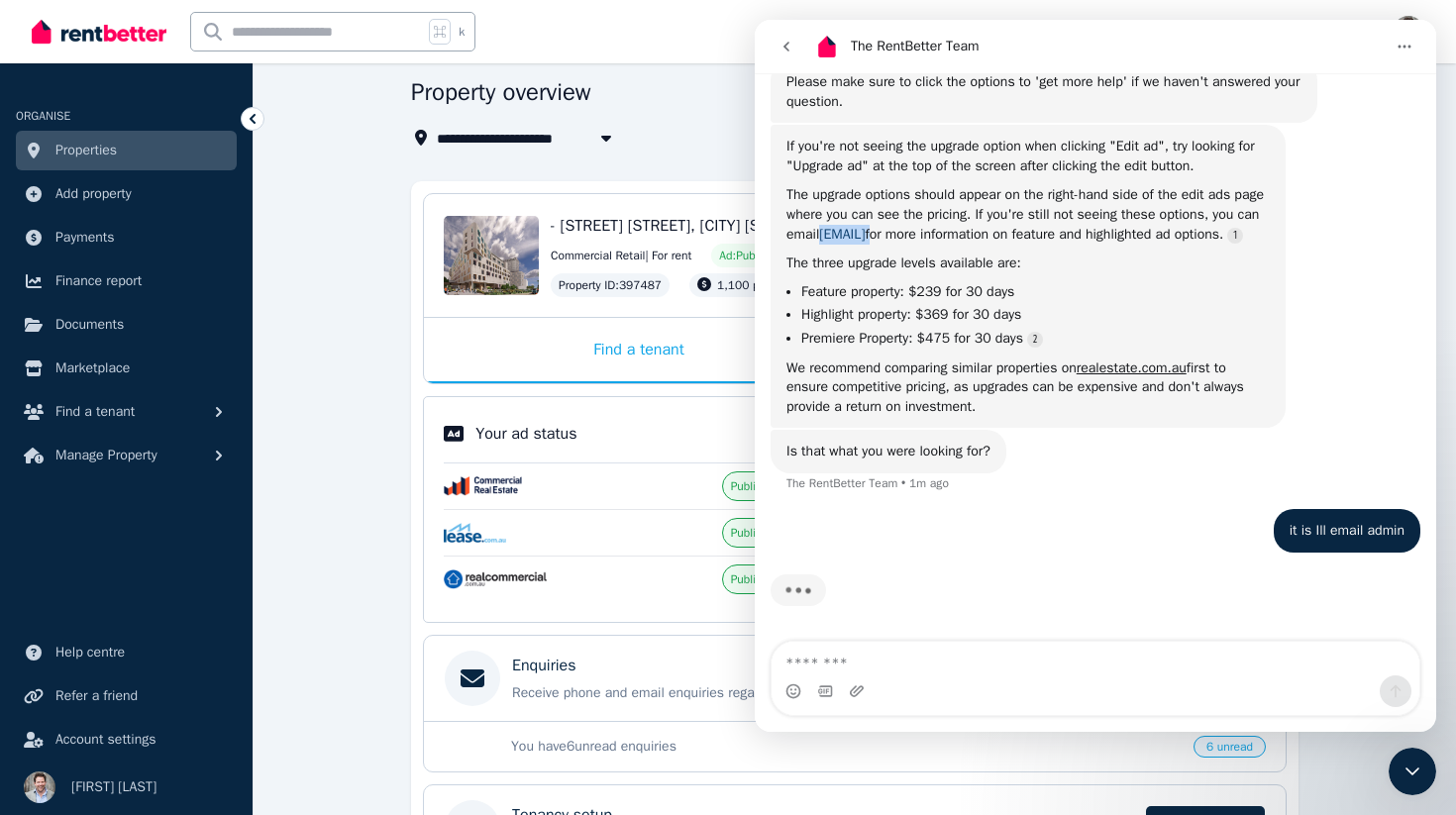 click on "The upgrade options should appear on the right-hand side of the edit ads page where you can see the pricing. If you're still not seeing these options, you can email  admin@rentbetter.com.au  for more information on feature and highlighted ad options." at bounding box center [1028, 214] 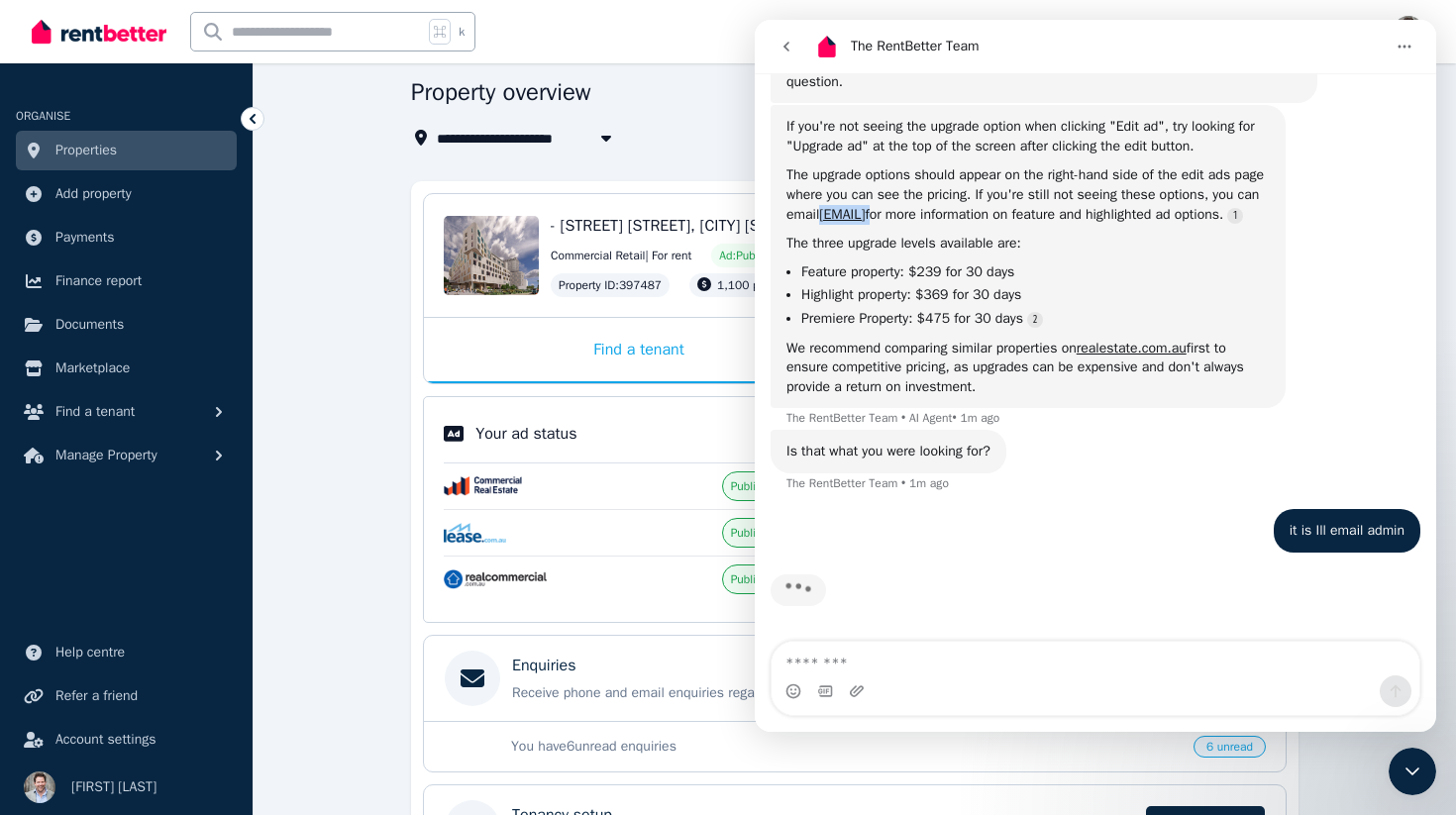 copy on "[EMAIL]" 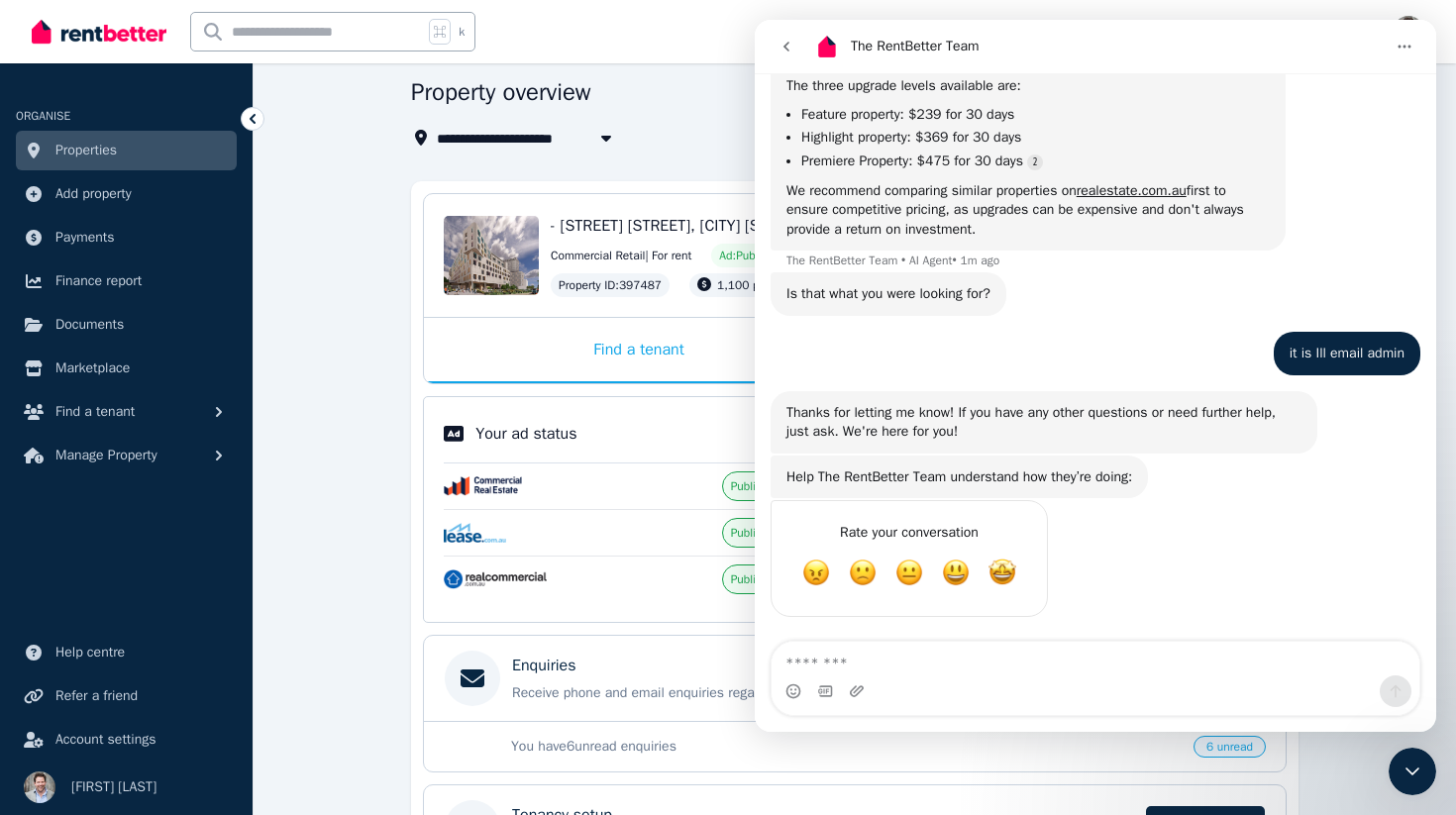 scroll, scrollTop: 469, scrollLeft: 0, axis: vertical 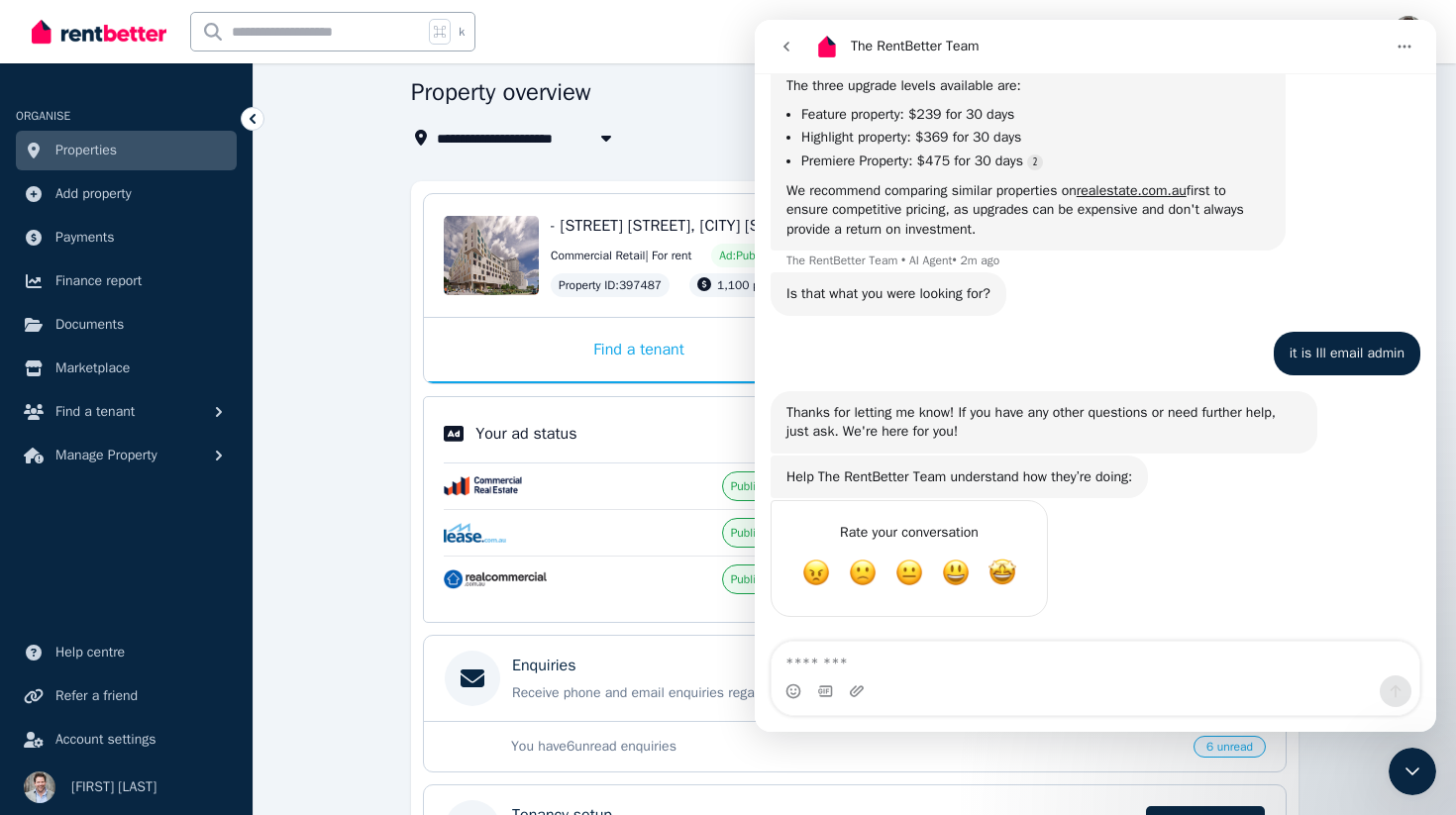 click on "Commercial   Retail  | For rent" at bounding box center [621, 255] 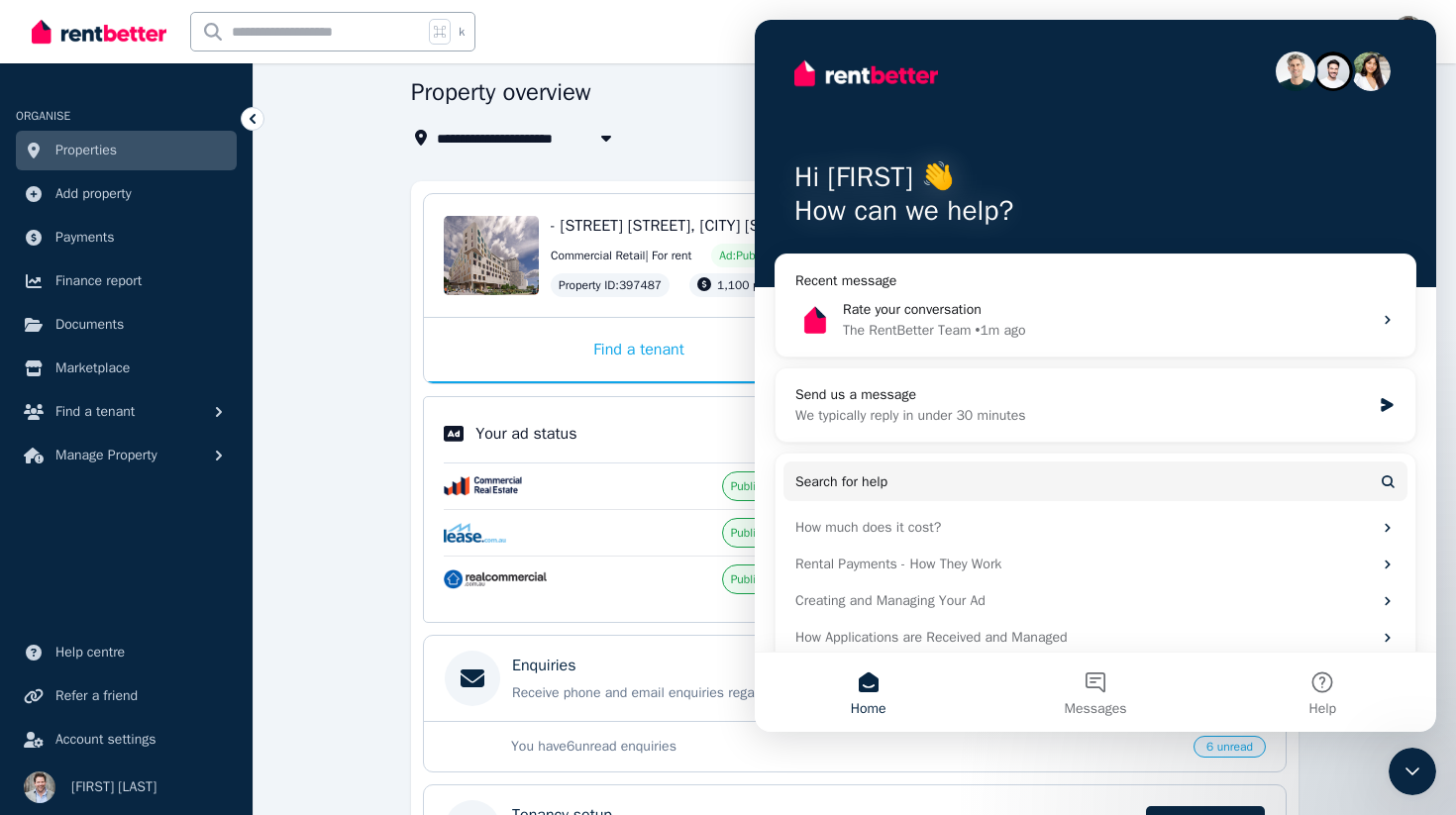 scroll, scrollTop: 0, scrollLeft: 0, axis: both 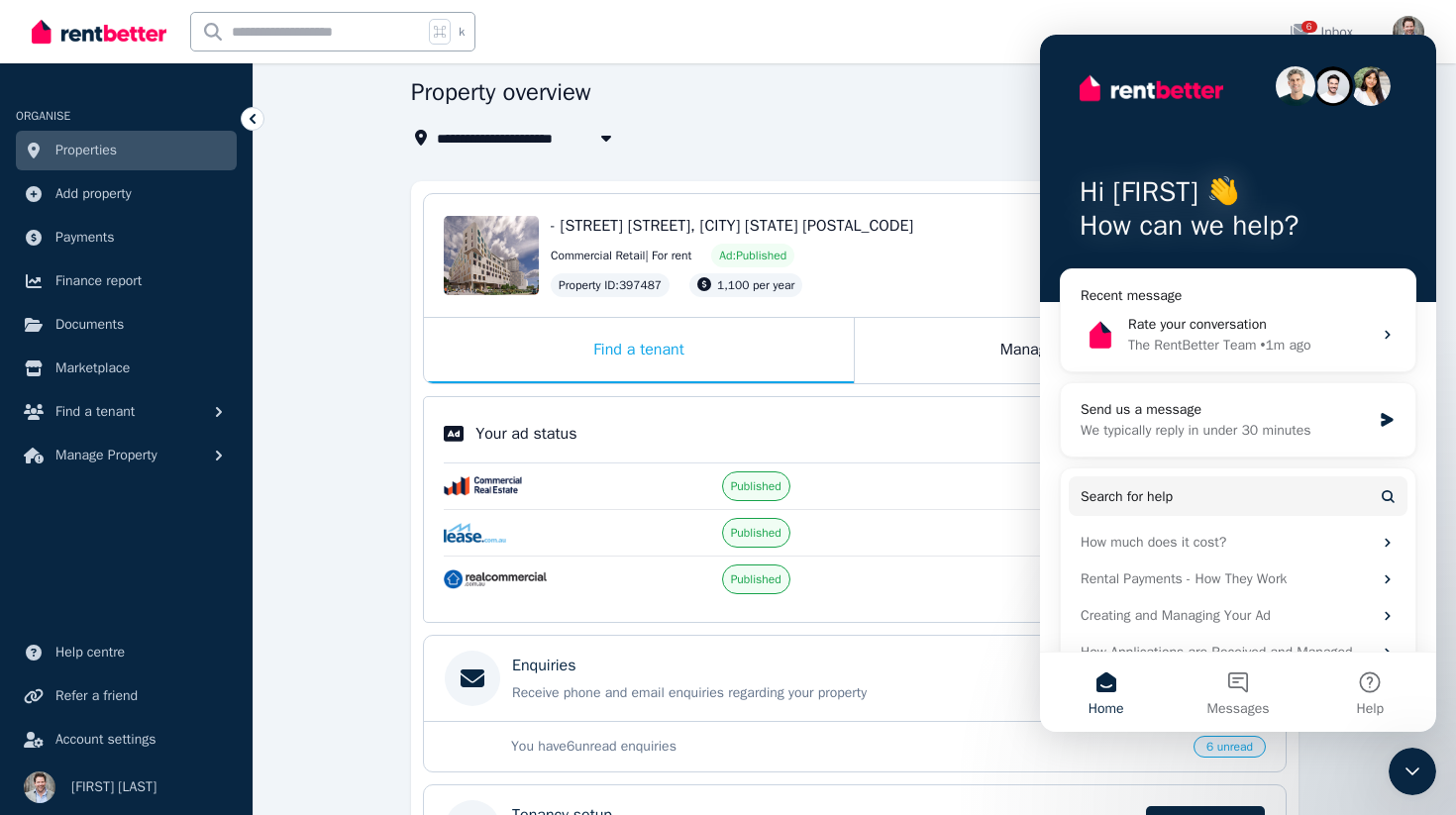 click 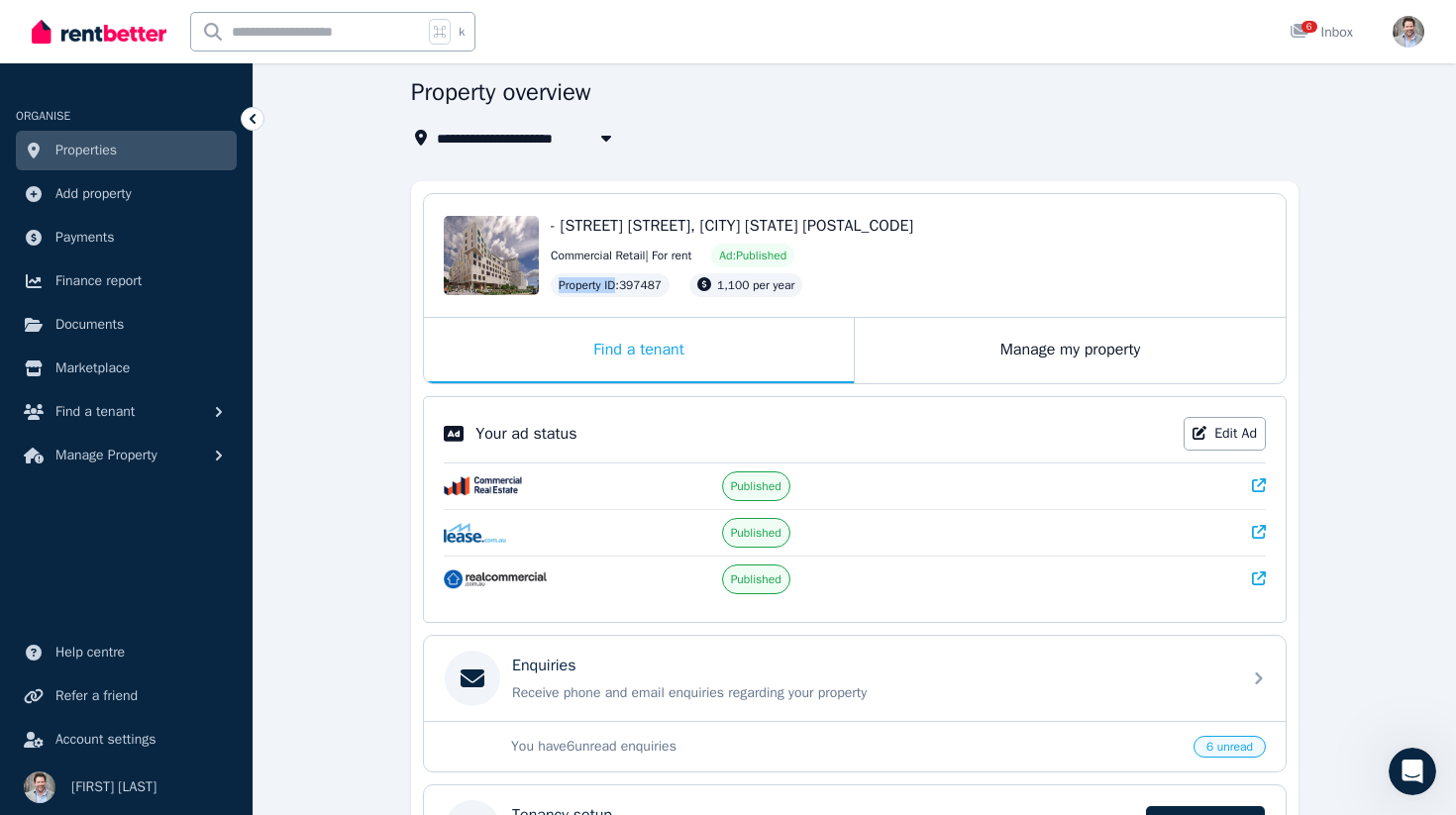 drag, startPoint x: 690, startPoint y: 281, endPoint x: 557, endPoint y: 286, distance: 133.09395 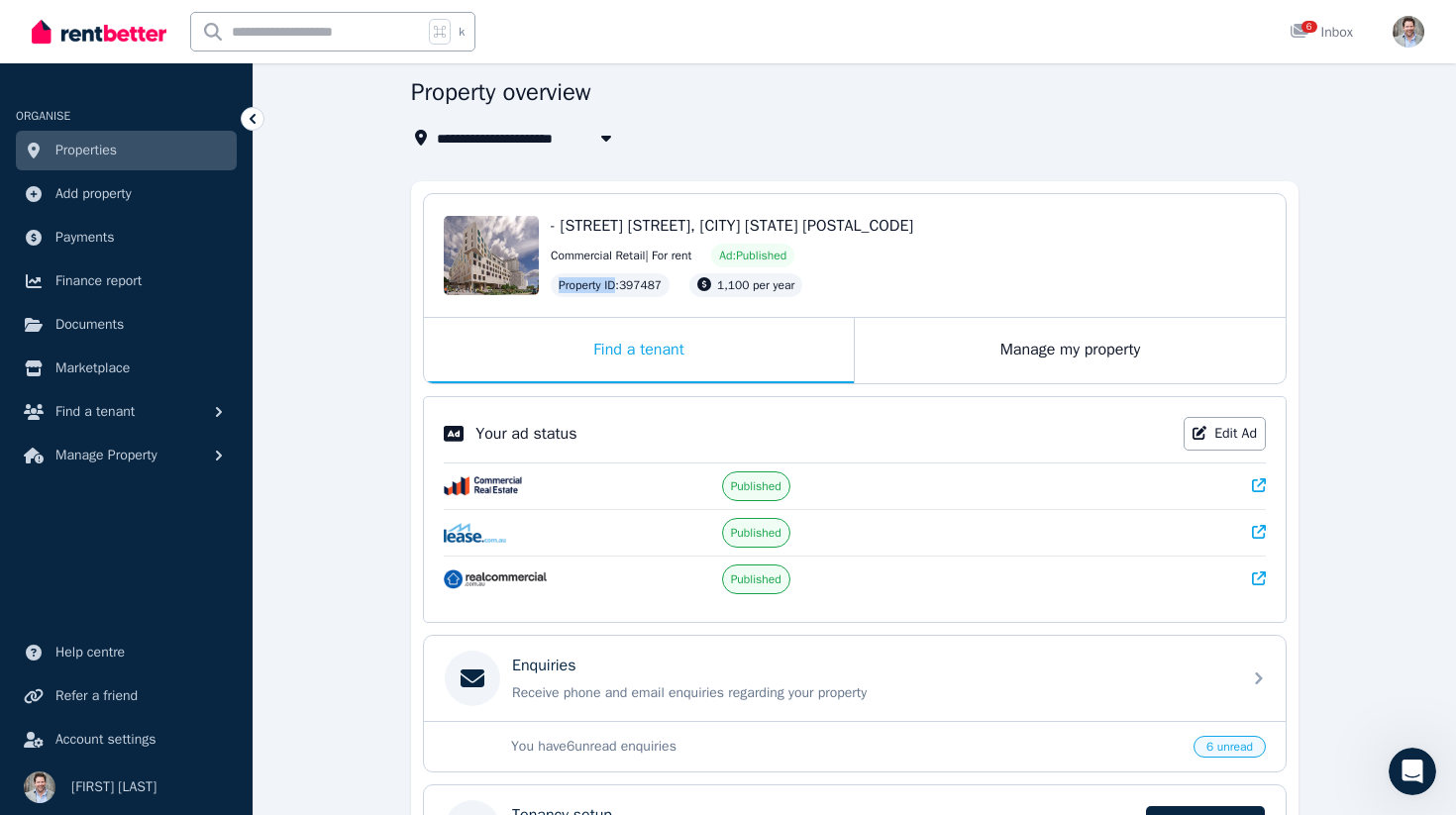 click on "Property ID :  397487 1,100 per year" at bounding box center [908, 285] 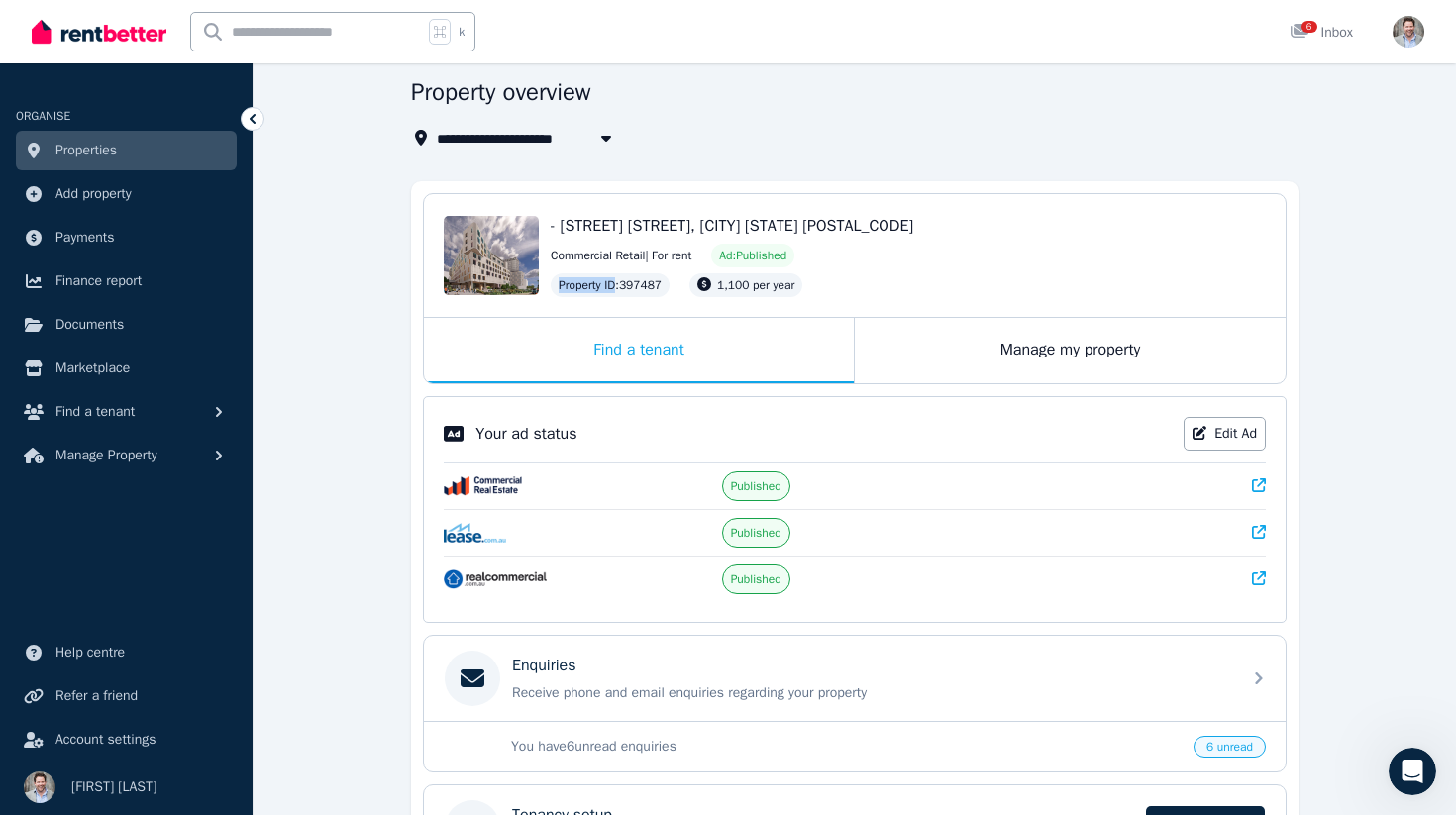 copy on "Property ID" 